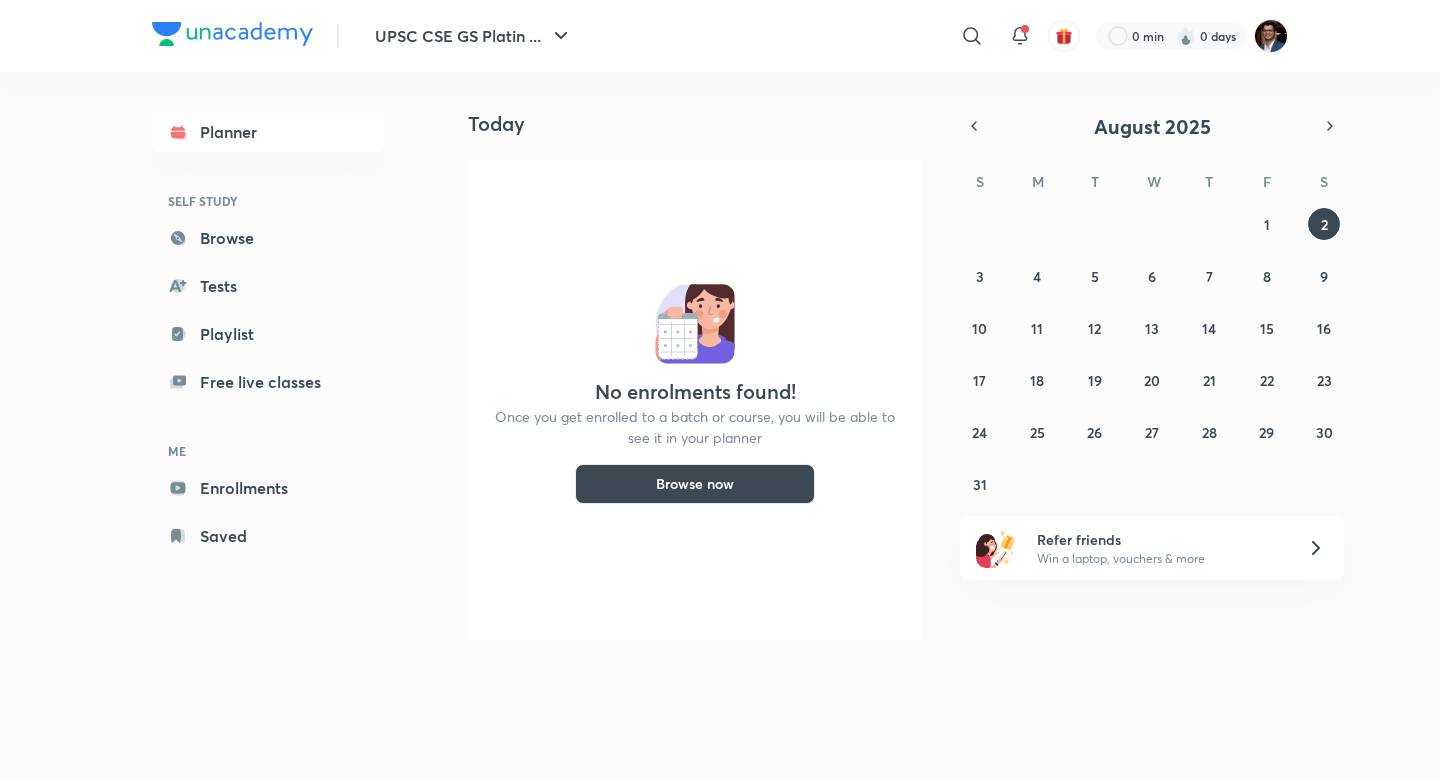 scroll, scrollTop: 0, scrollLeft: 0, axis: both 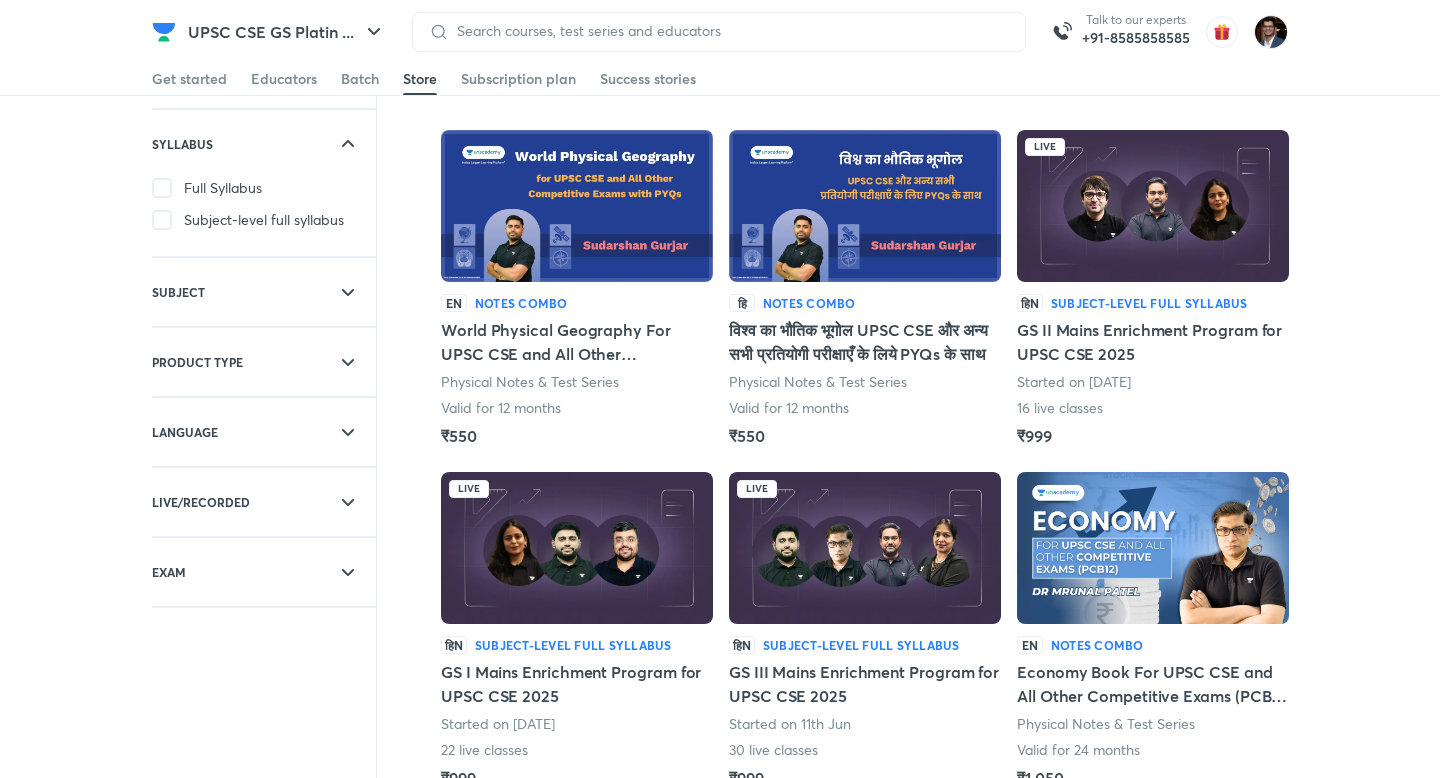 click at bounding box center (1153, 206) 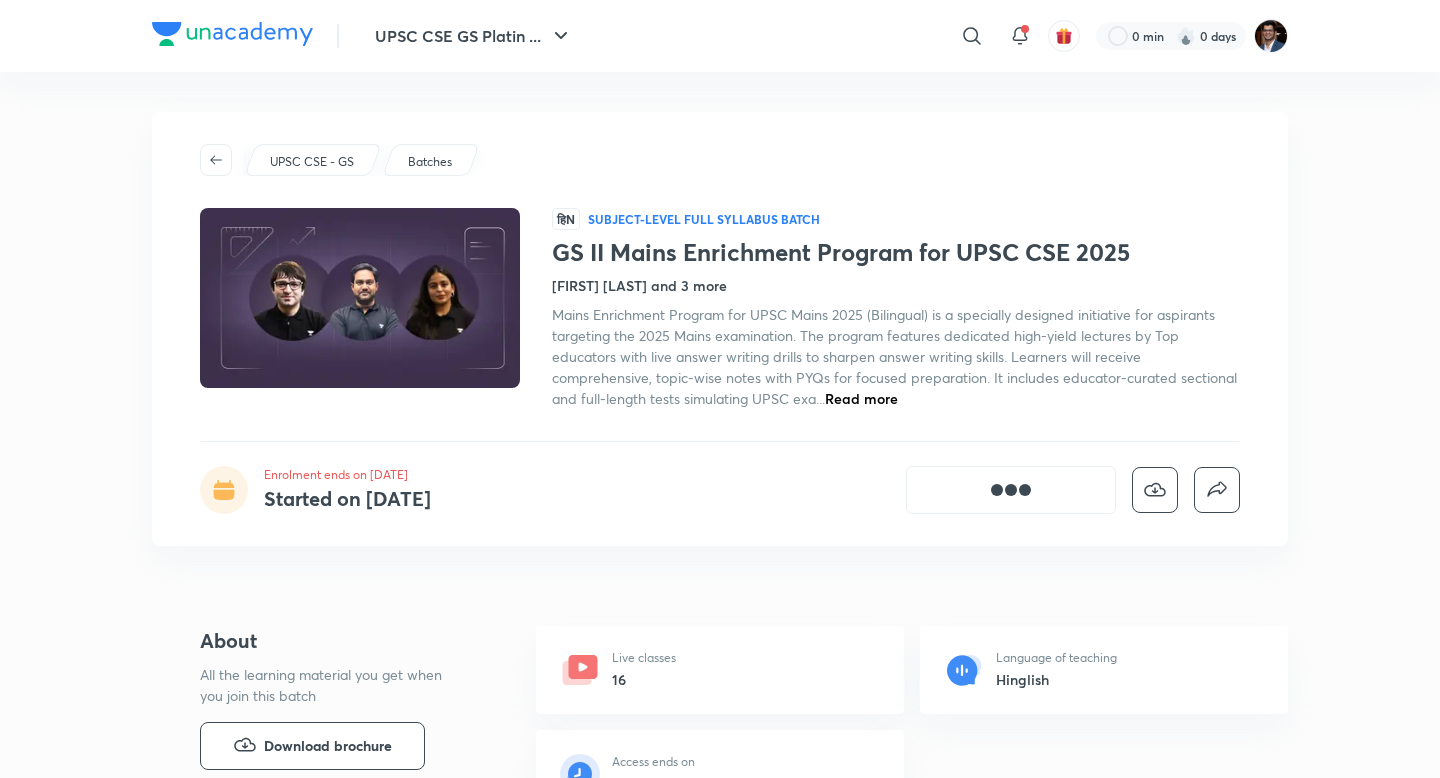 scroll, scrollTop: 0, scrollLeft: 0, axis: both 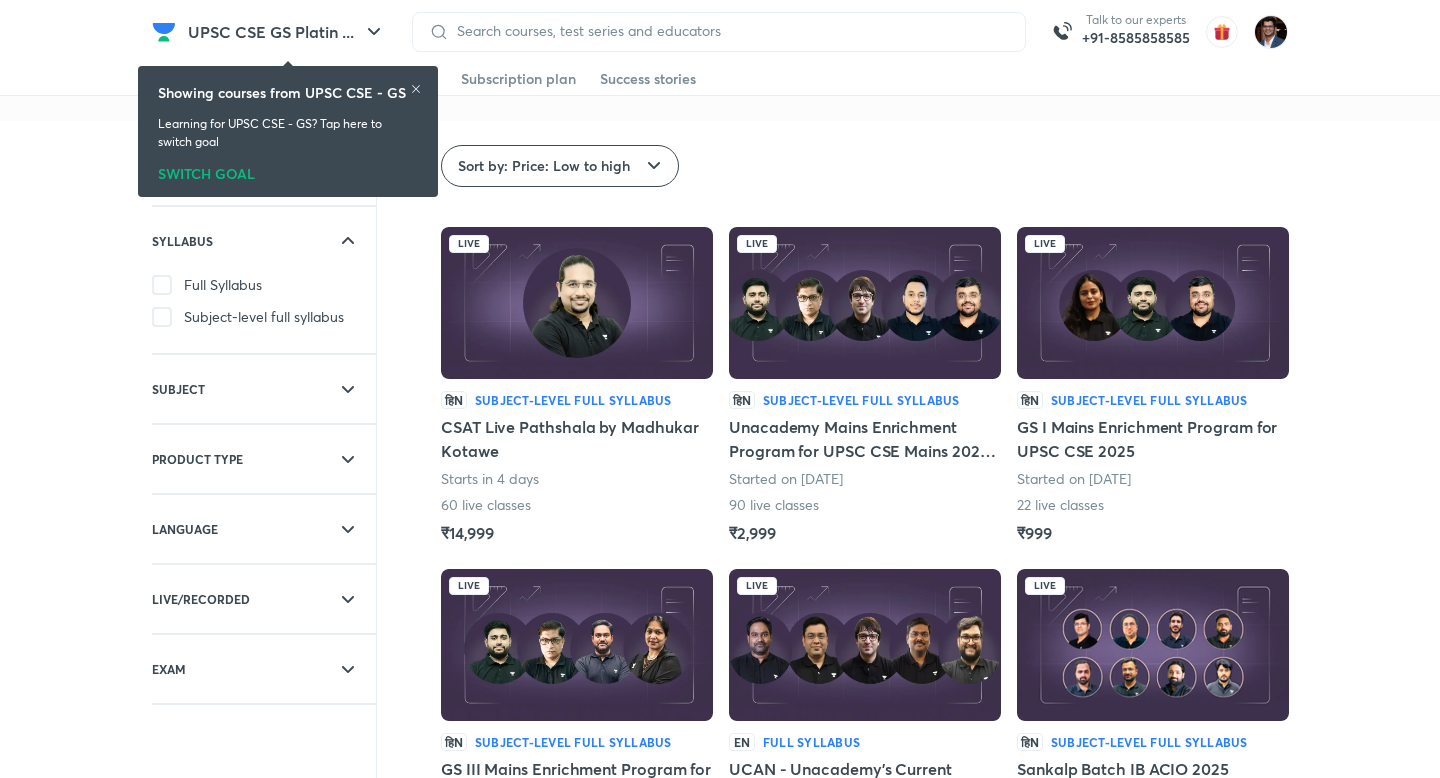 click 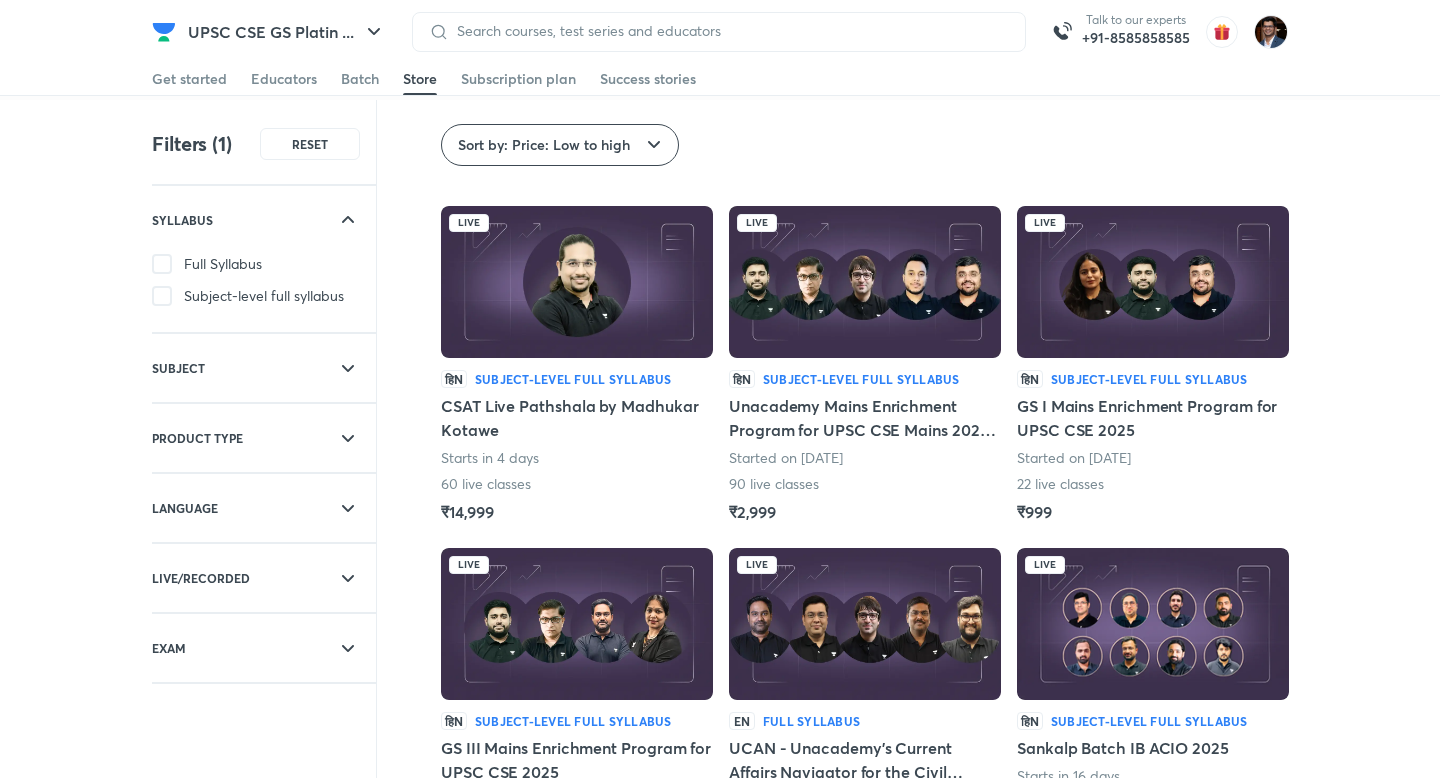 scroll, scrollTop: 17, scrollLeft: 0, axis: vertical 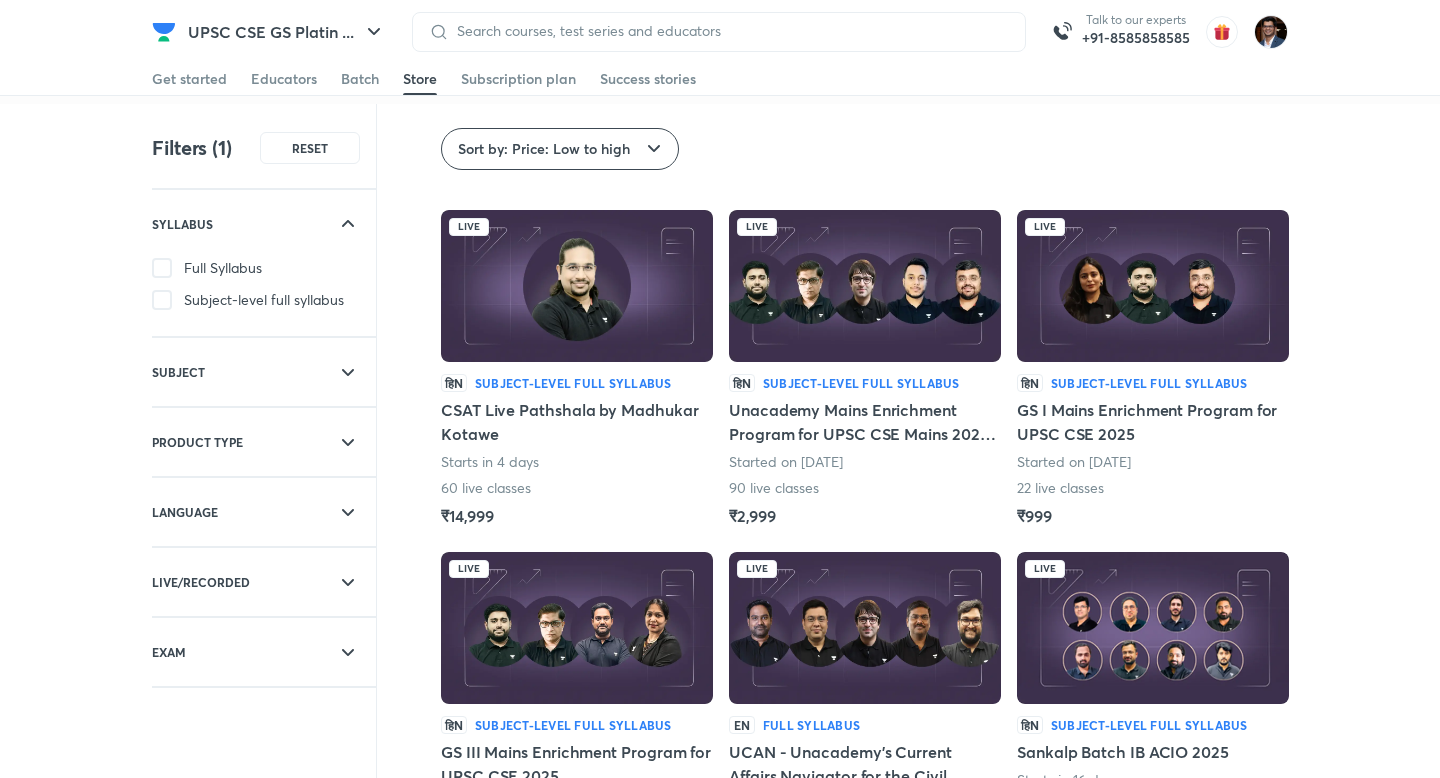 click on "Unacademy Mains Enrichment Program for UPSC CSE Mains 2025 (All - GS I, II, III, IV & Essay)" at bounding box center (865, 422) 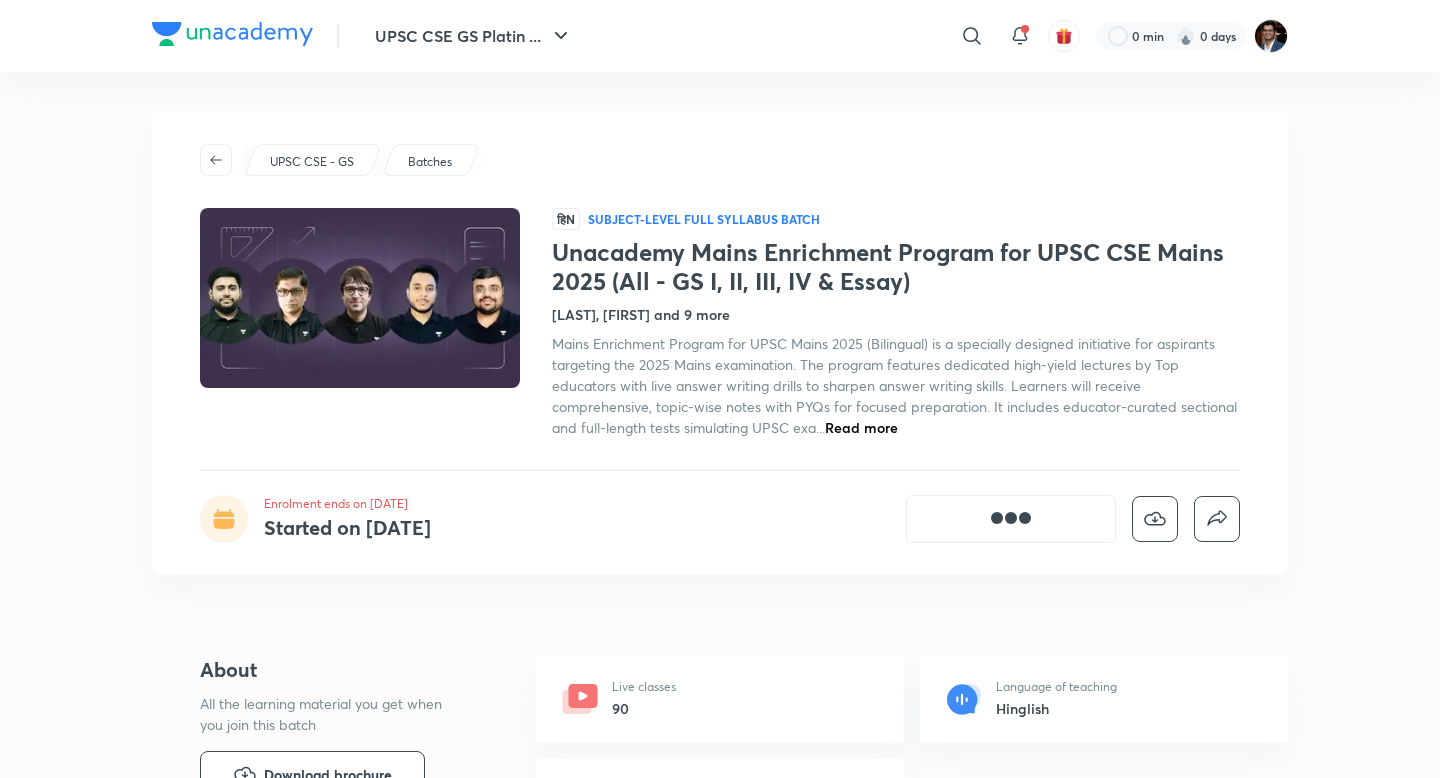 scroll, scrollTop: 0, scrollLeft: 0, axis: both 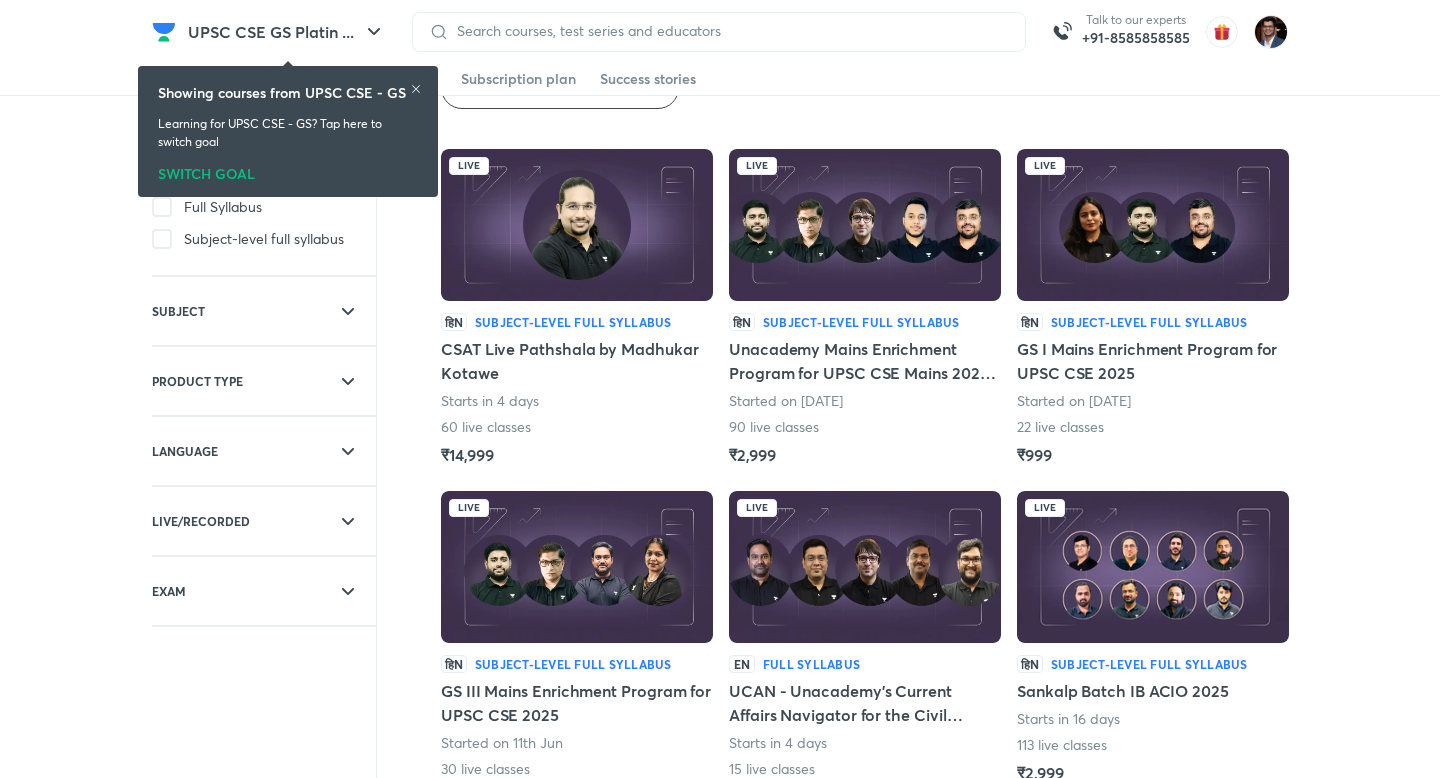 click on "GS I Mains Enrichment Program for UPSC CSE 2025" at bounding box center [1153, 361] 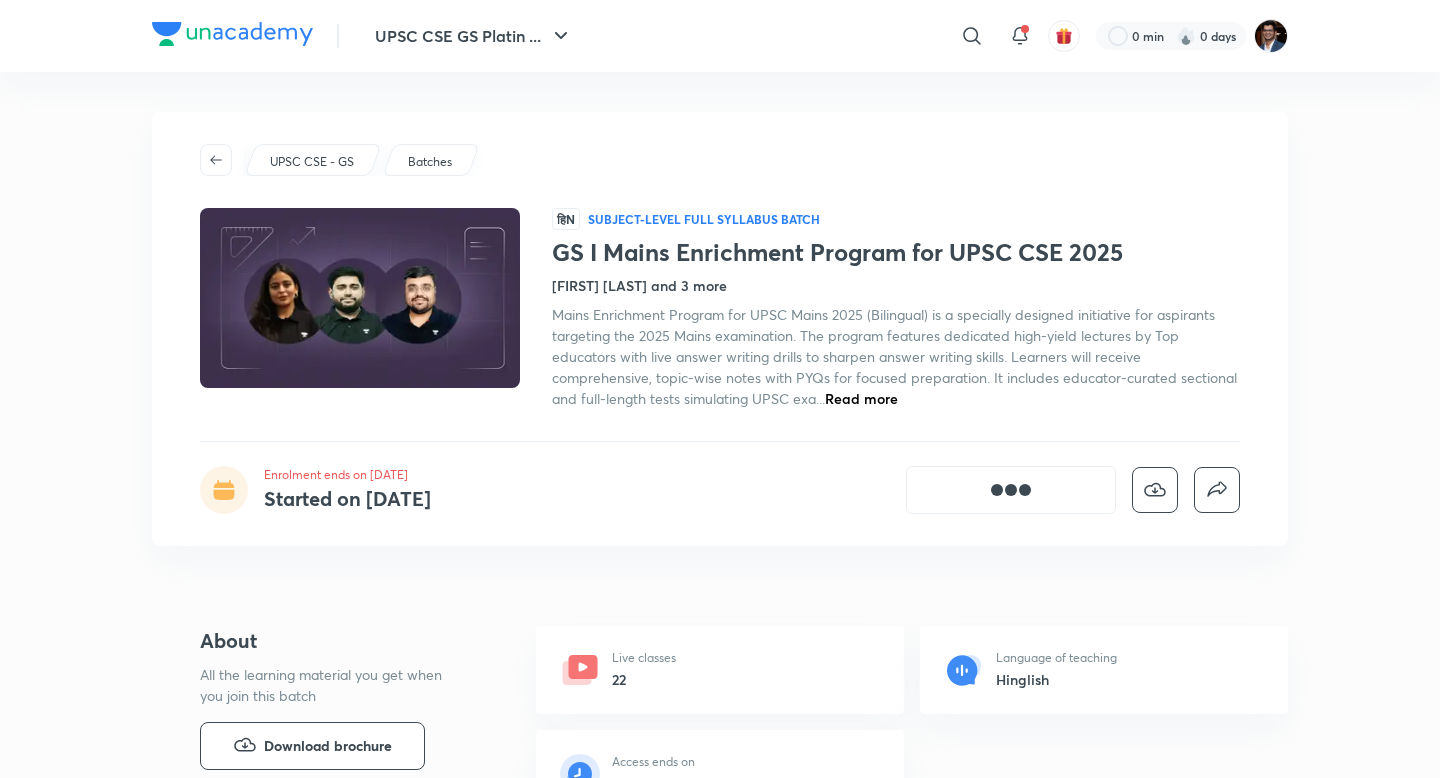 scroll, scrollTop: 0, scrollLeft: 0, axis: both 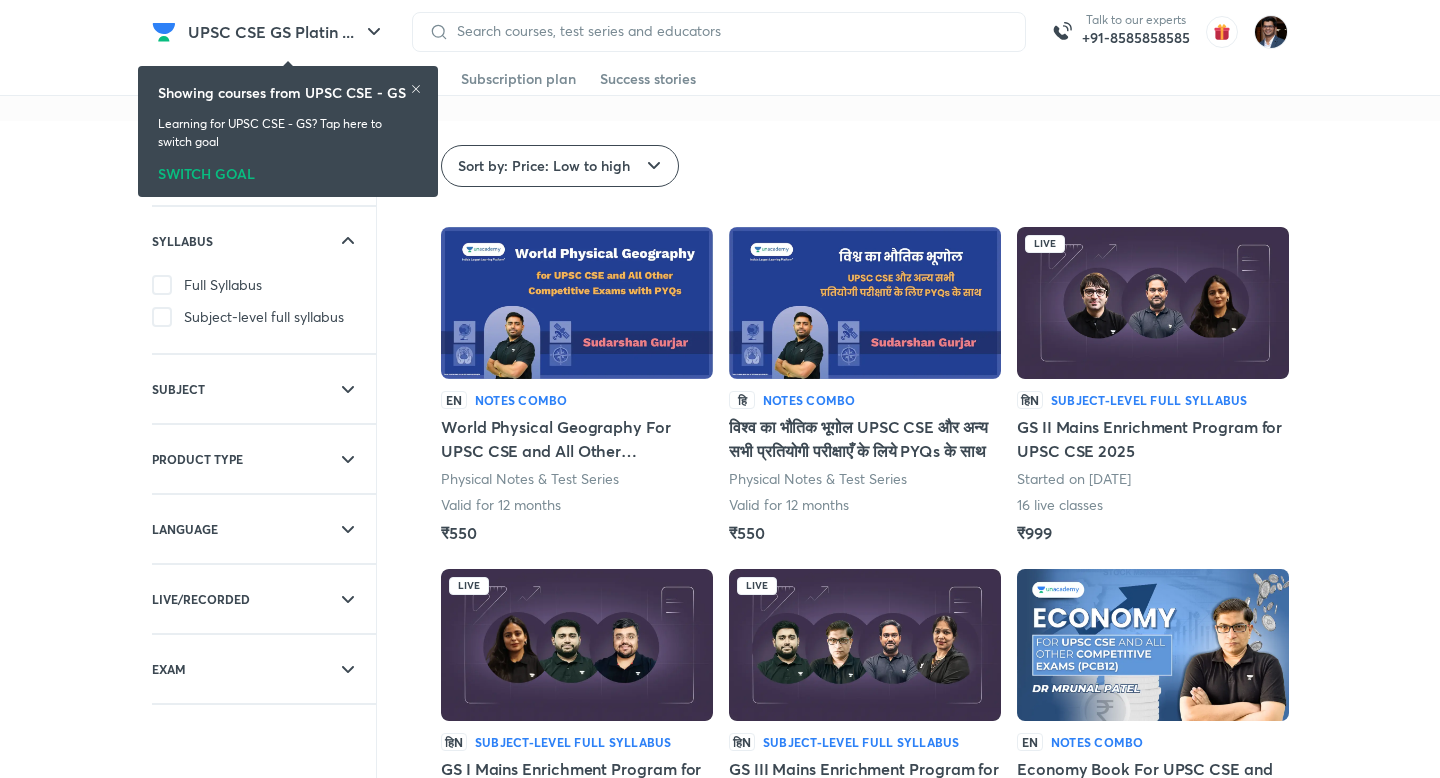 click 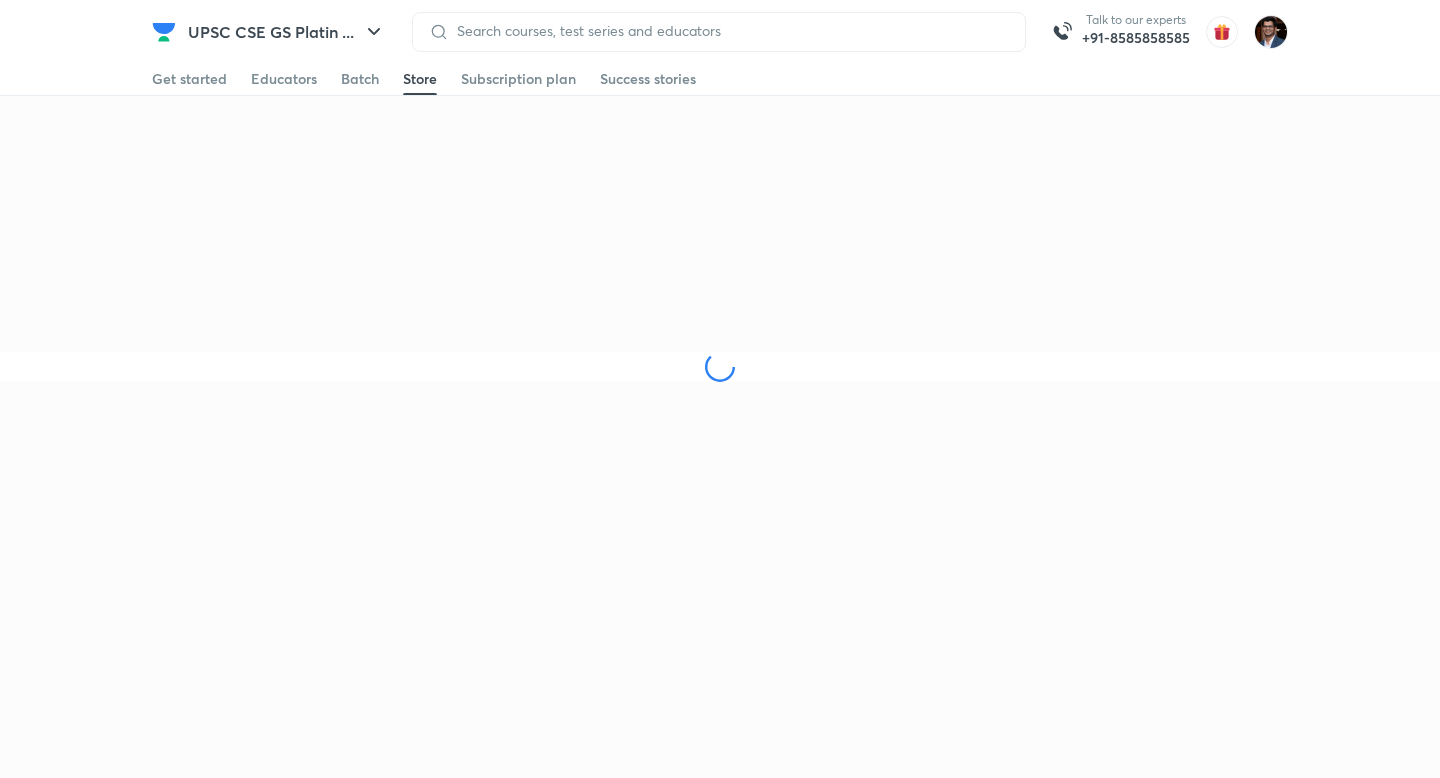 scroll, scrollTop: 0, scrollLeft: 0, axis: both 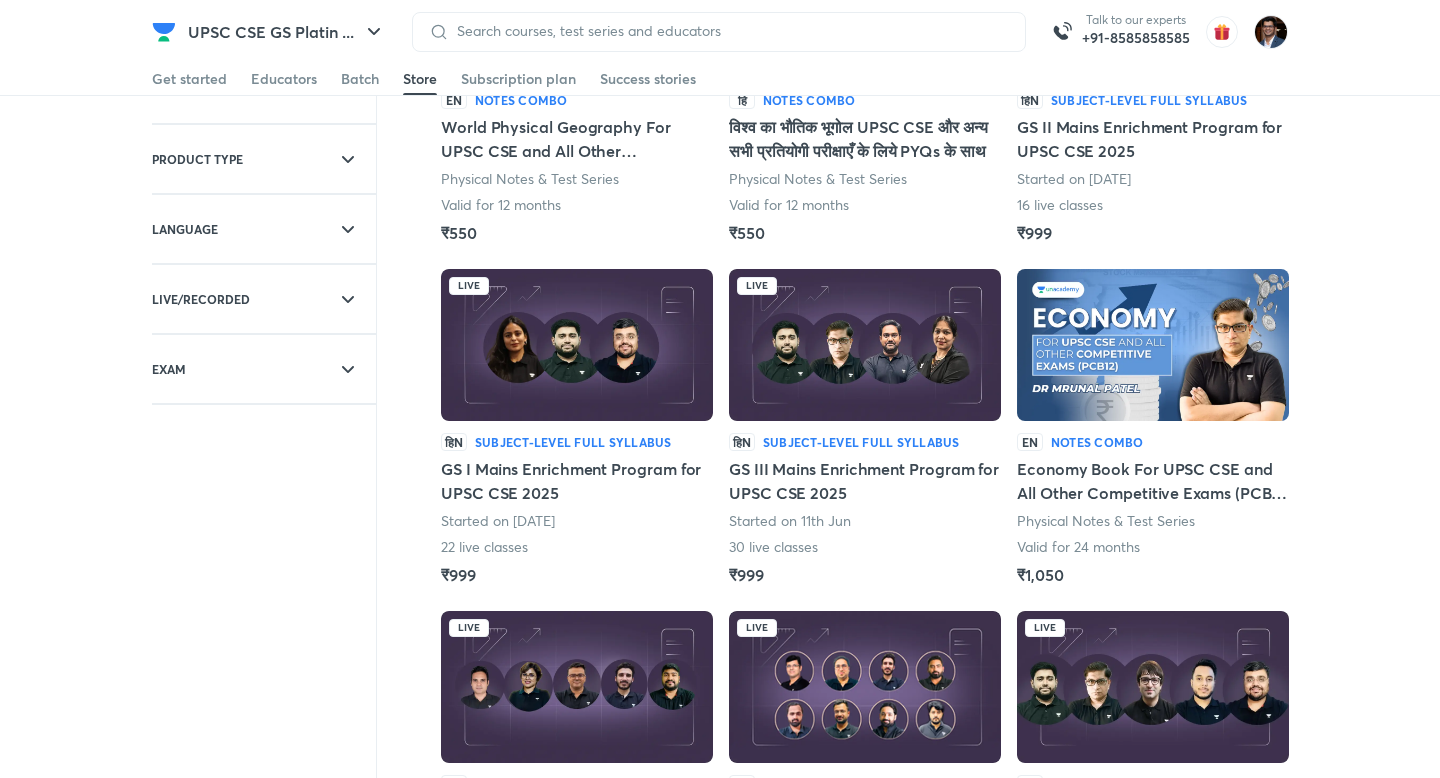 click on "GS III Mains Enrichment Program for UPSC CSE 2025" at bounding box center (865, 481) 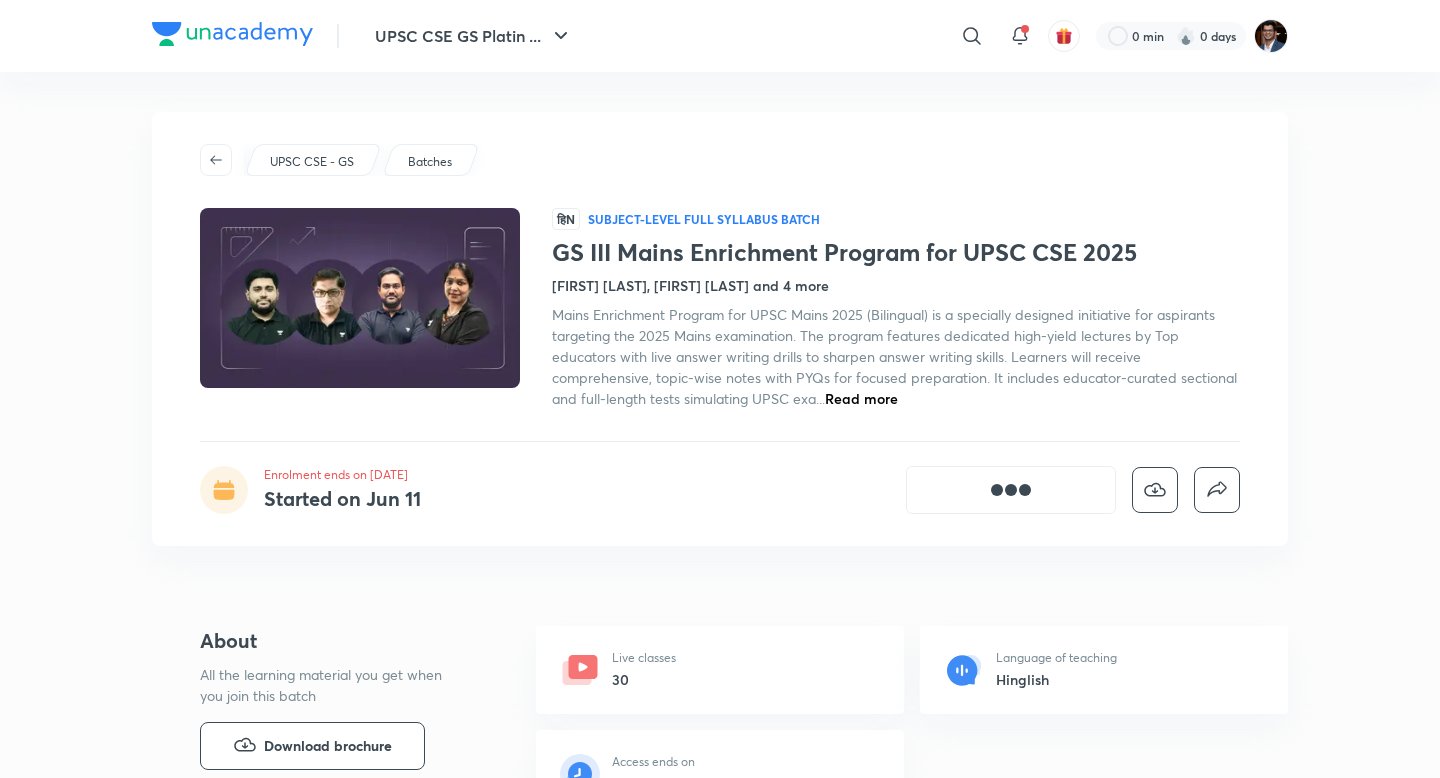 scroll, scrollTop: 0, scrollLeft: 0, axis: both 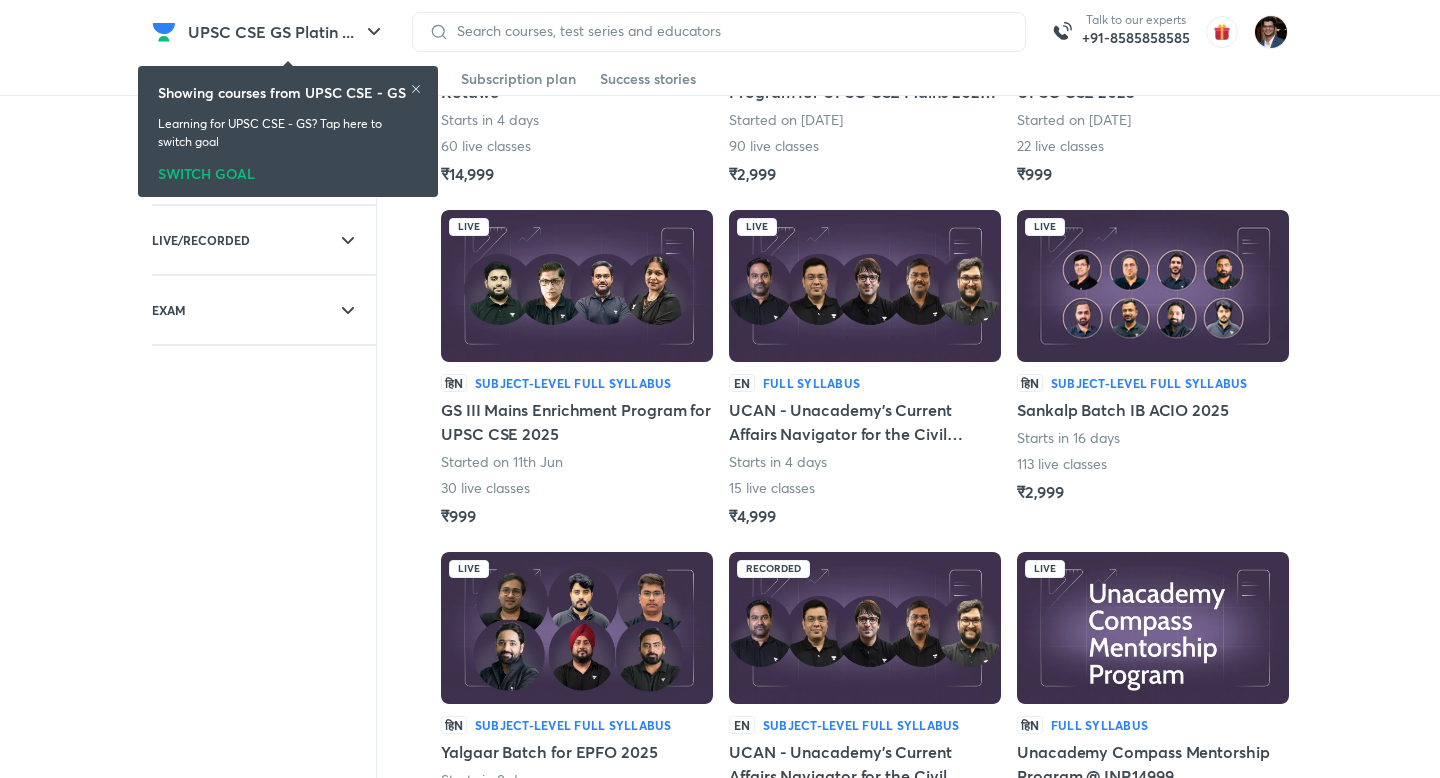 click on "EN Full Syllabus UCAN - Unacademy's Current Affairs Navigator for the Civil Services Examination Starts in 4 days 15 live classes
₹4,999" at bounding box center [865, 451] 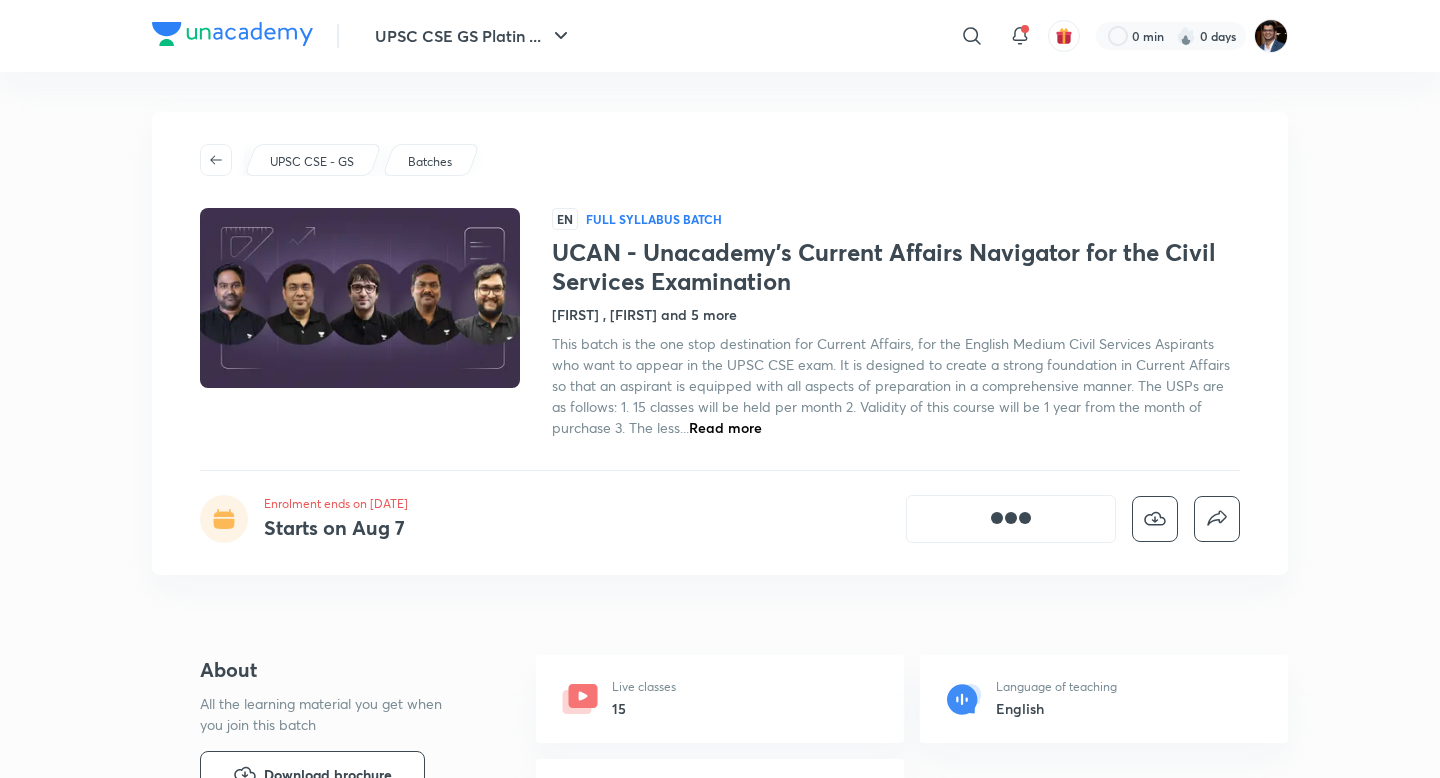 scroll, scrollTop: 0, scrollLeft: 0, axis: both 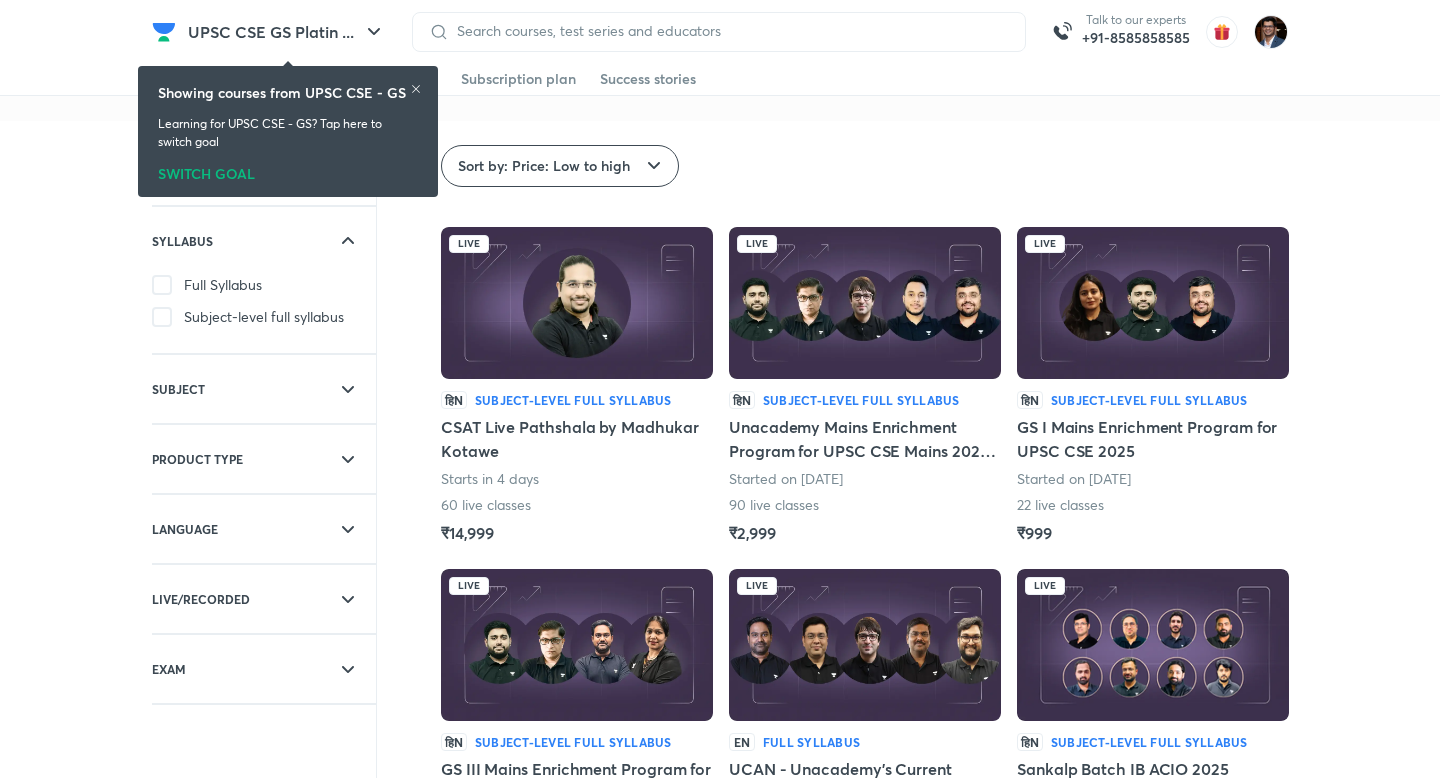 click at bounding box center [416, 91] 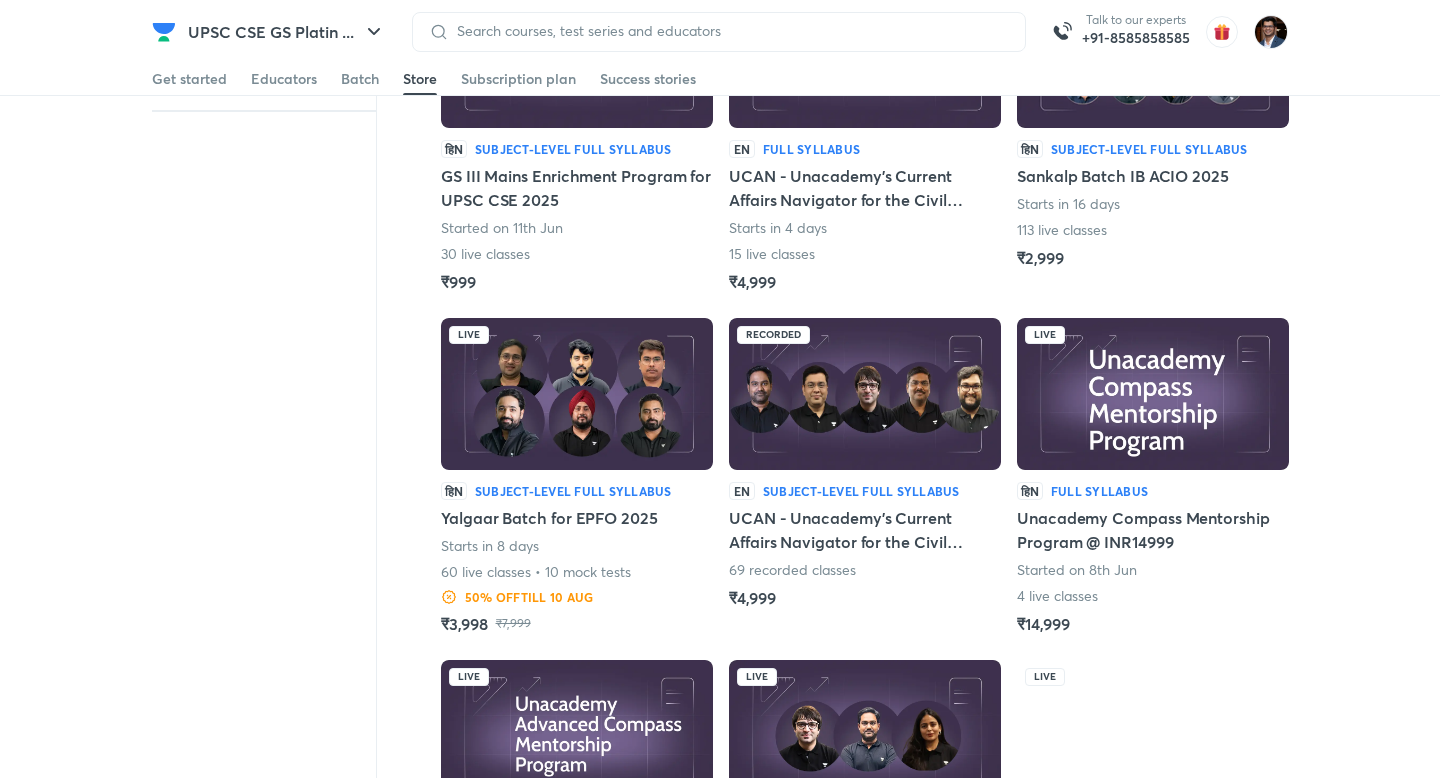 scroll, scrollTop: 629, scrollLeft: 0, axis: vertical 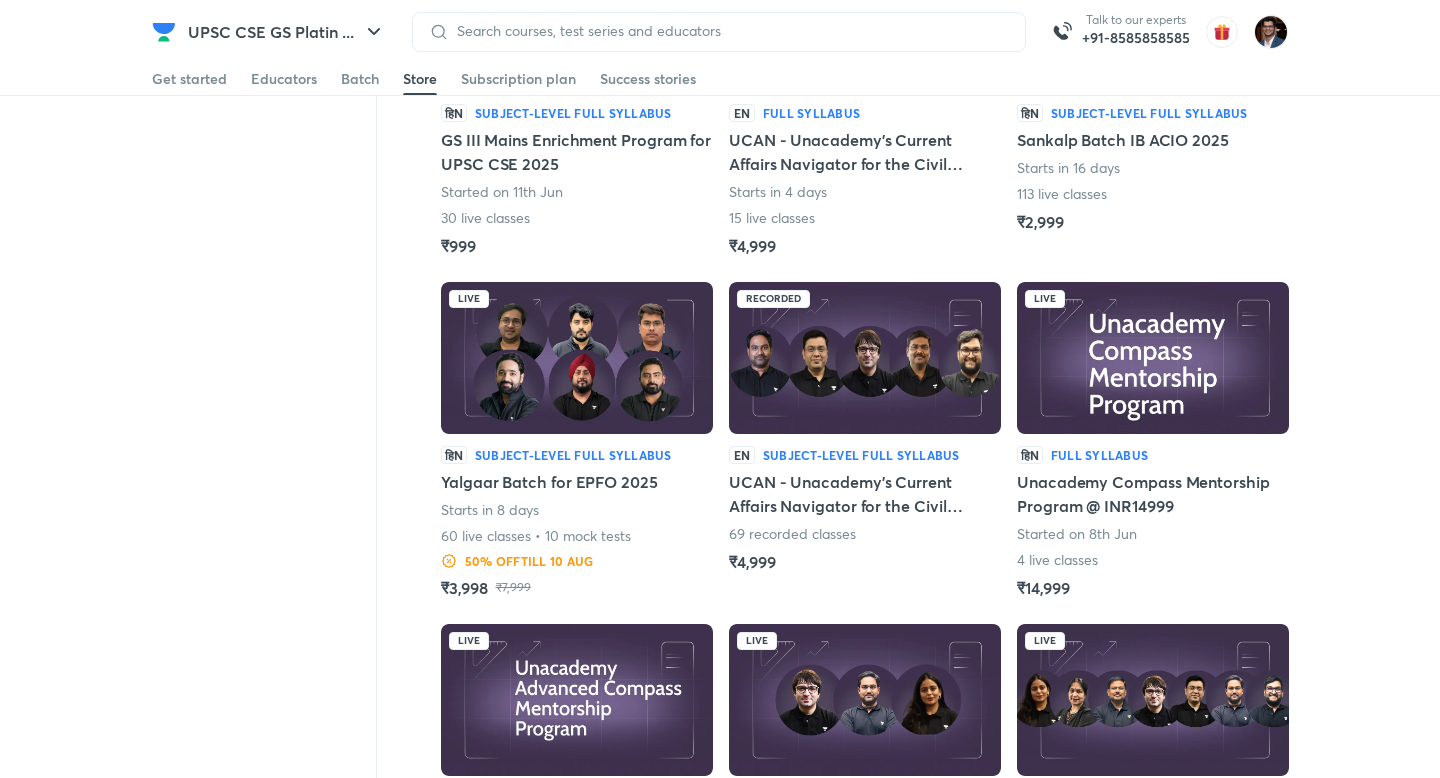 click on "EN Subject-level full syllabus UCAN - Unacademy’s Current Affairs Navigator for the Civil Services Examination (Recorded) 69 recorded classes
₹4,999" at bounding box center (865, 510) 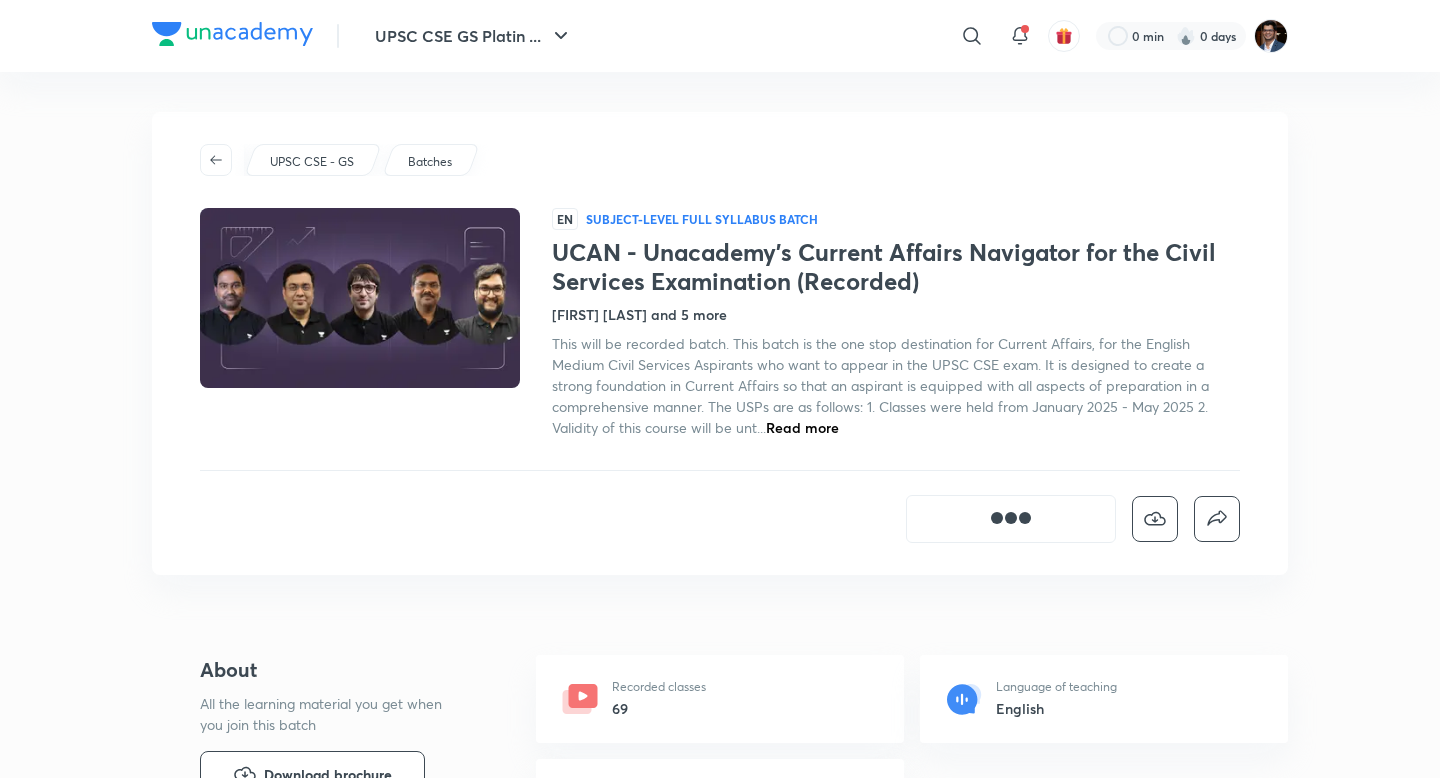 scroll, scrollTop: 0, scrollLeft: 0, axis: both 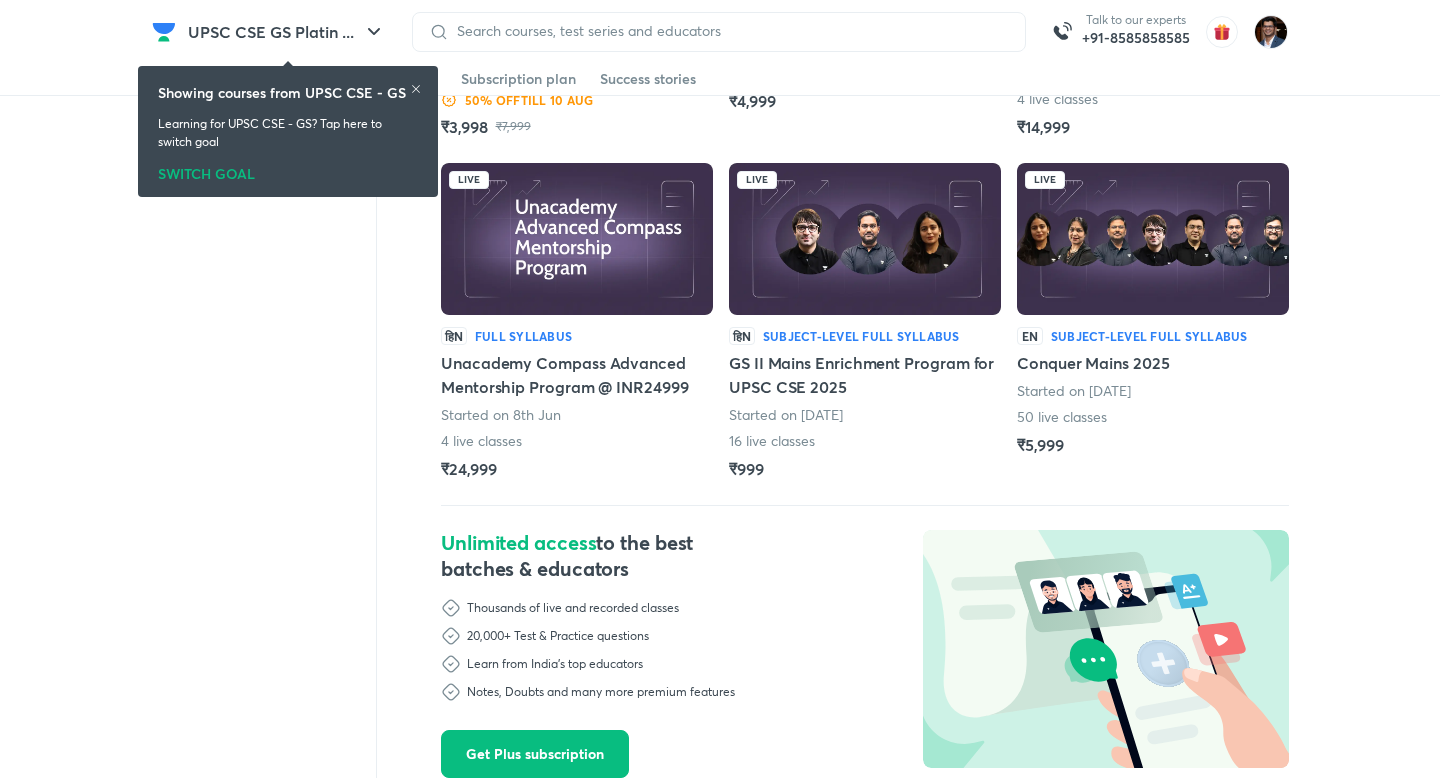click at bounding box center [1153, 239] 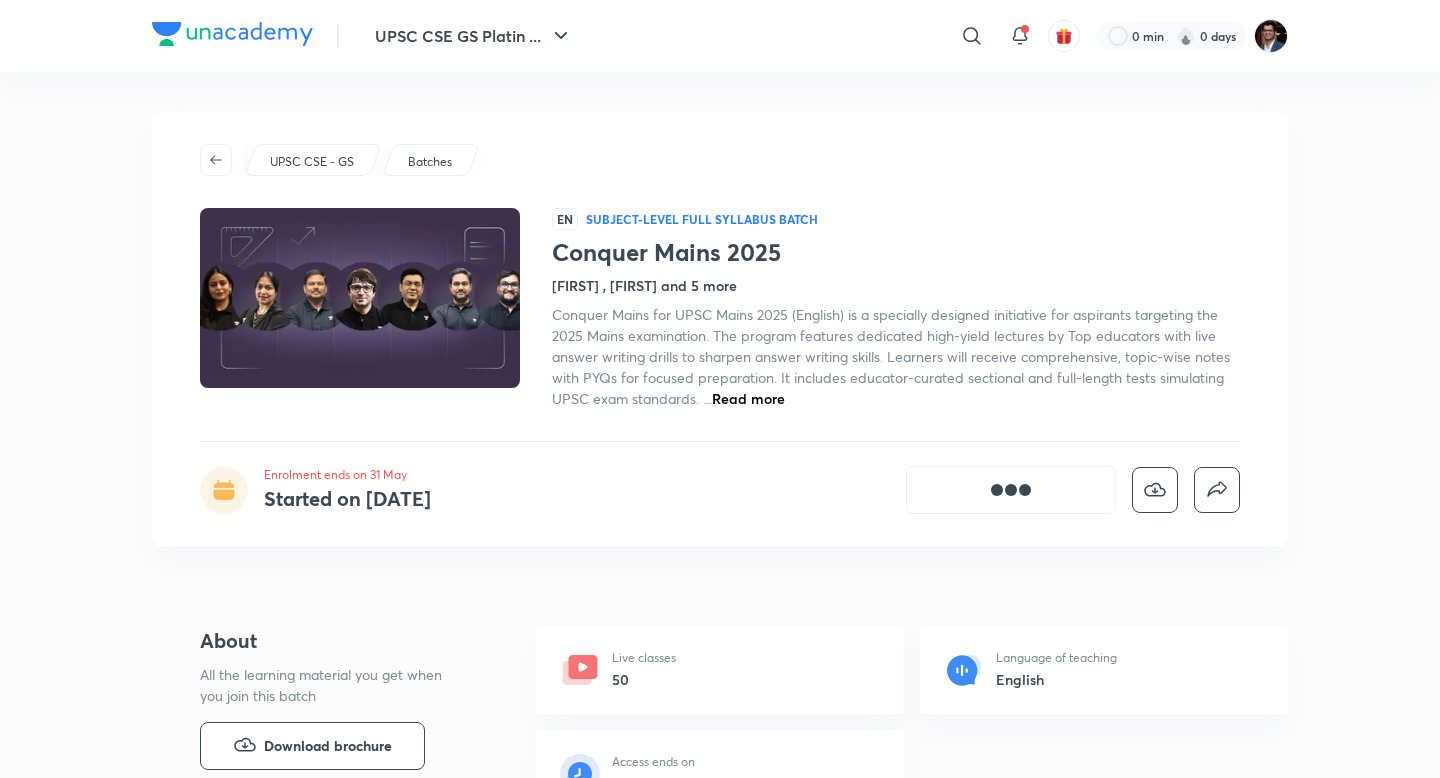 scroll, scrollTop: 0, scrollLeft: 0, axis: both 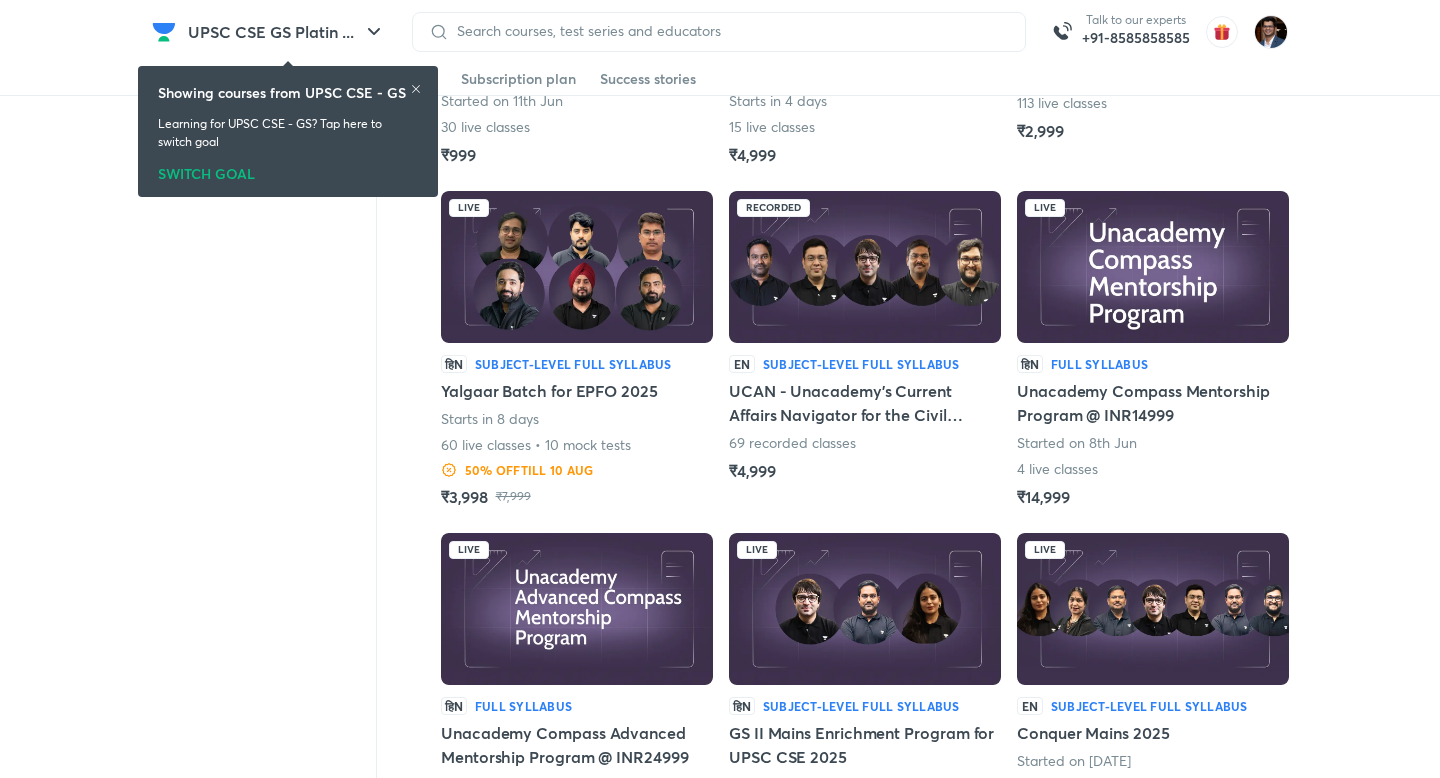 click 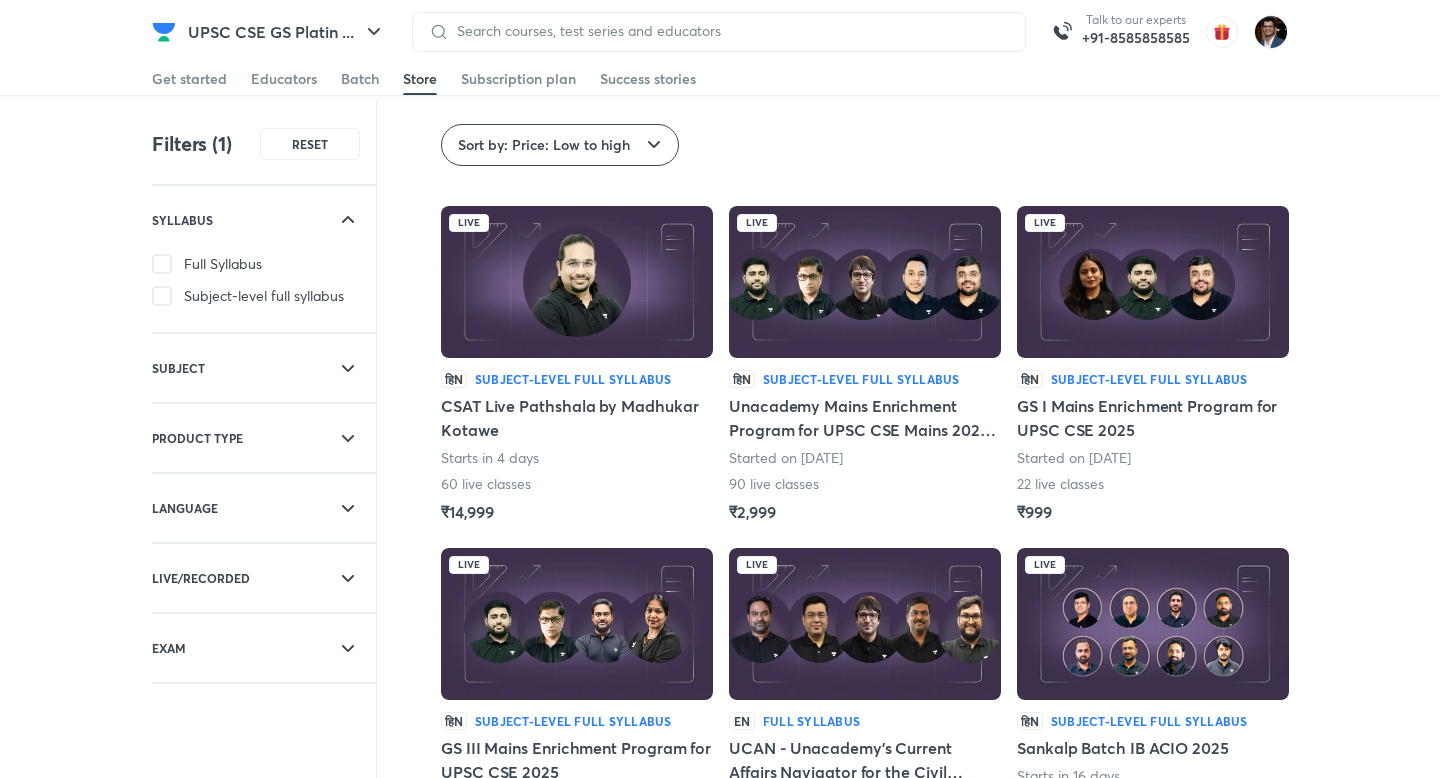 scroll, scrollTop: 0, scrollLeft: 0, axis: both 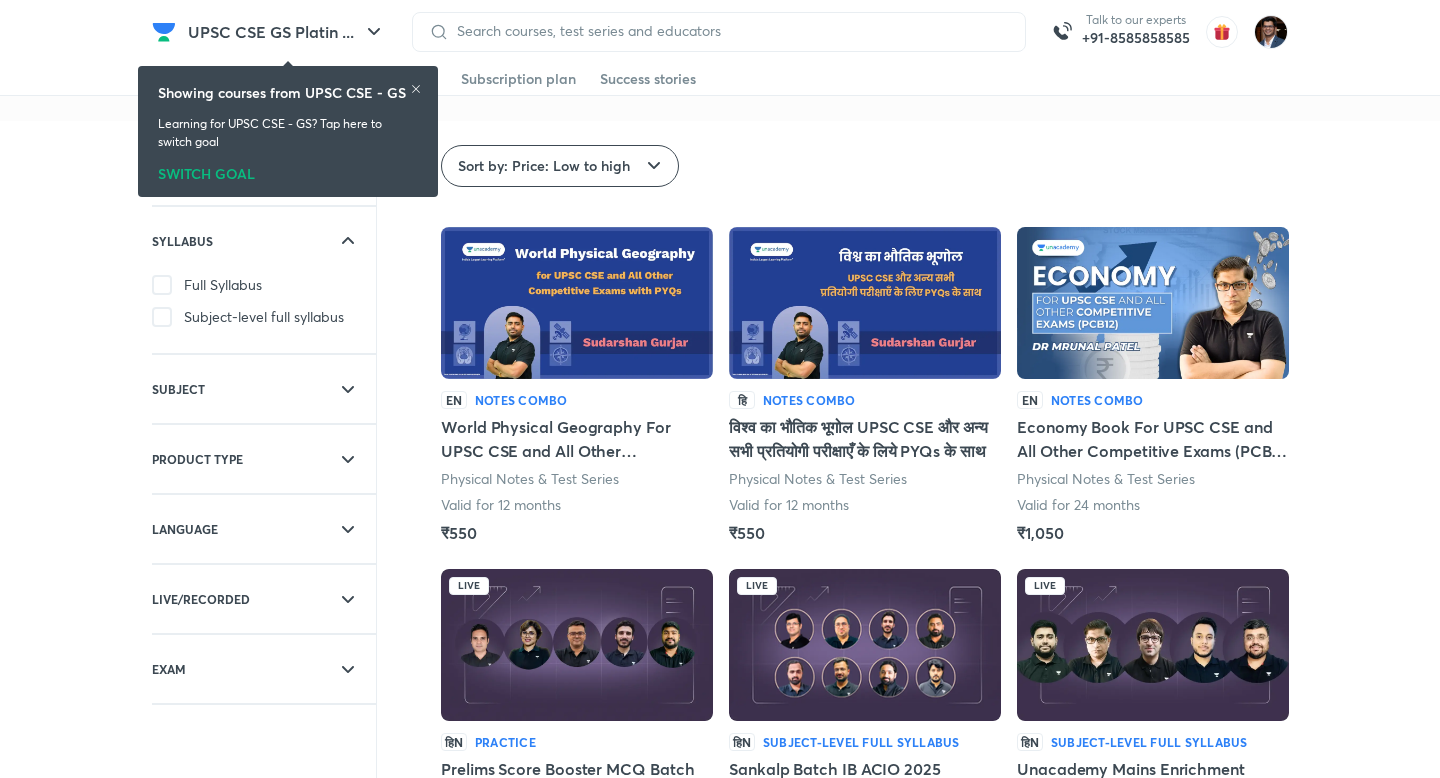 click 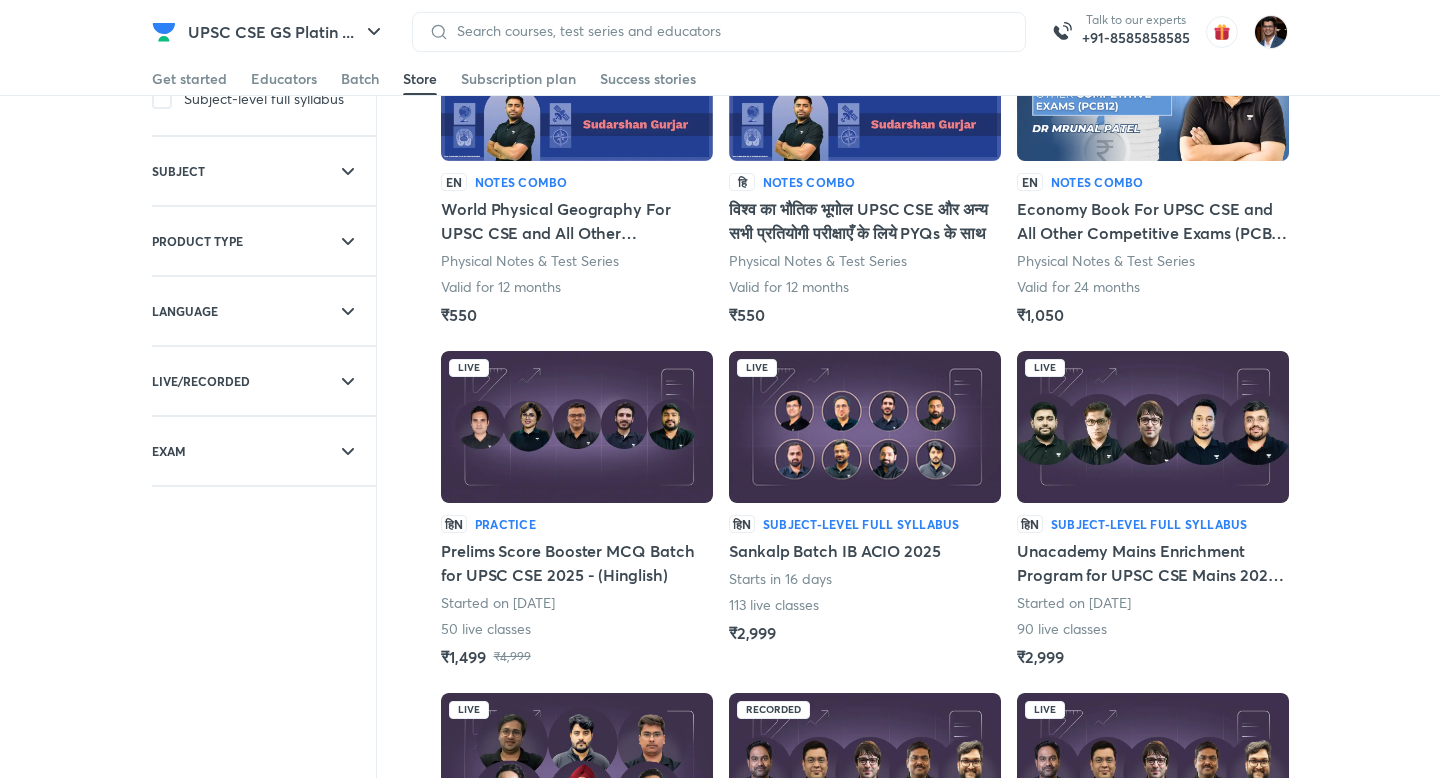 scroll, scrollTop: 220, scrollLeft: 0, axis: vertical 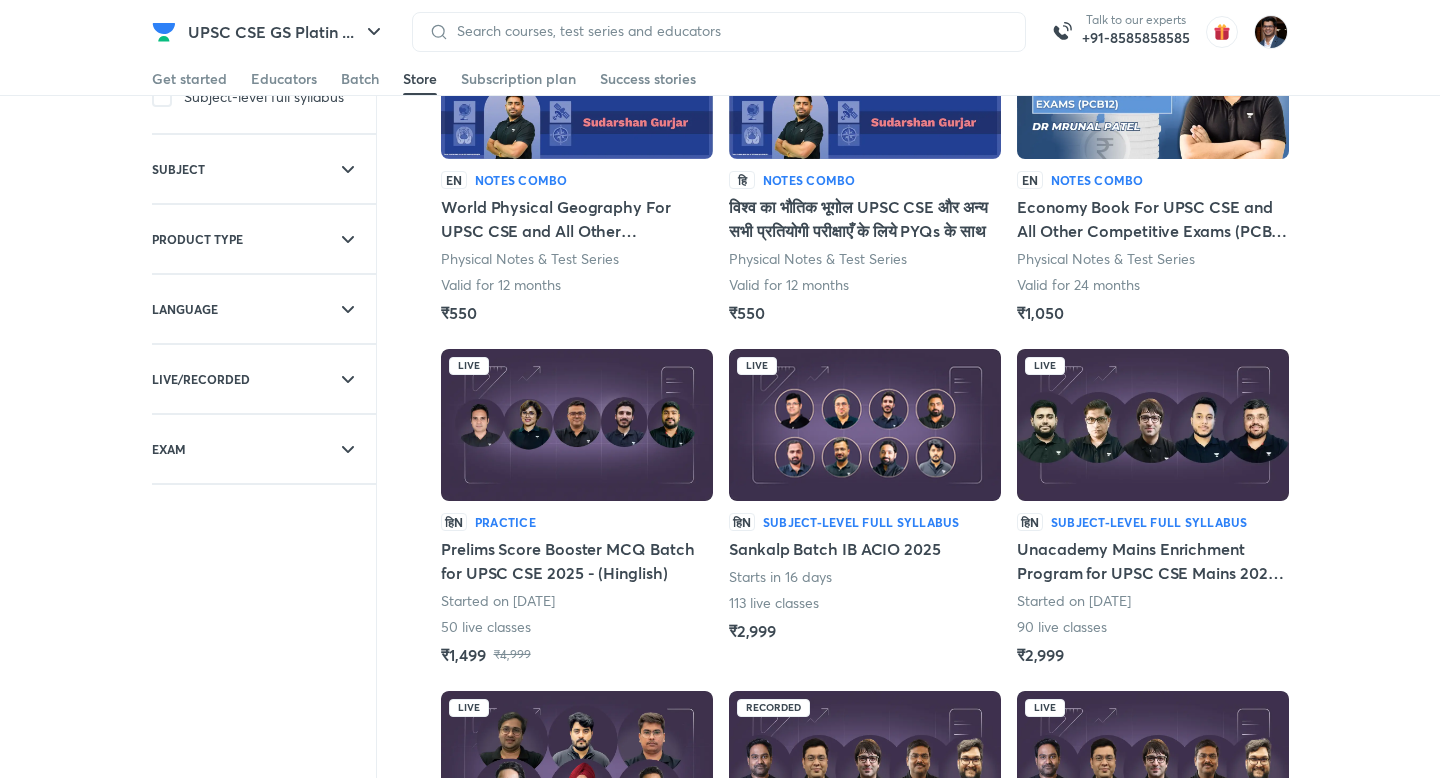 click at bounding box center [577, 425] 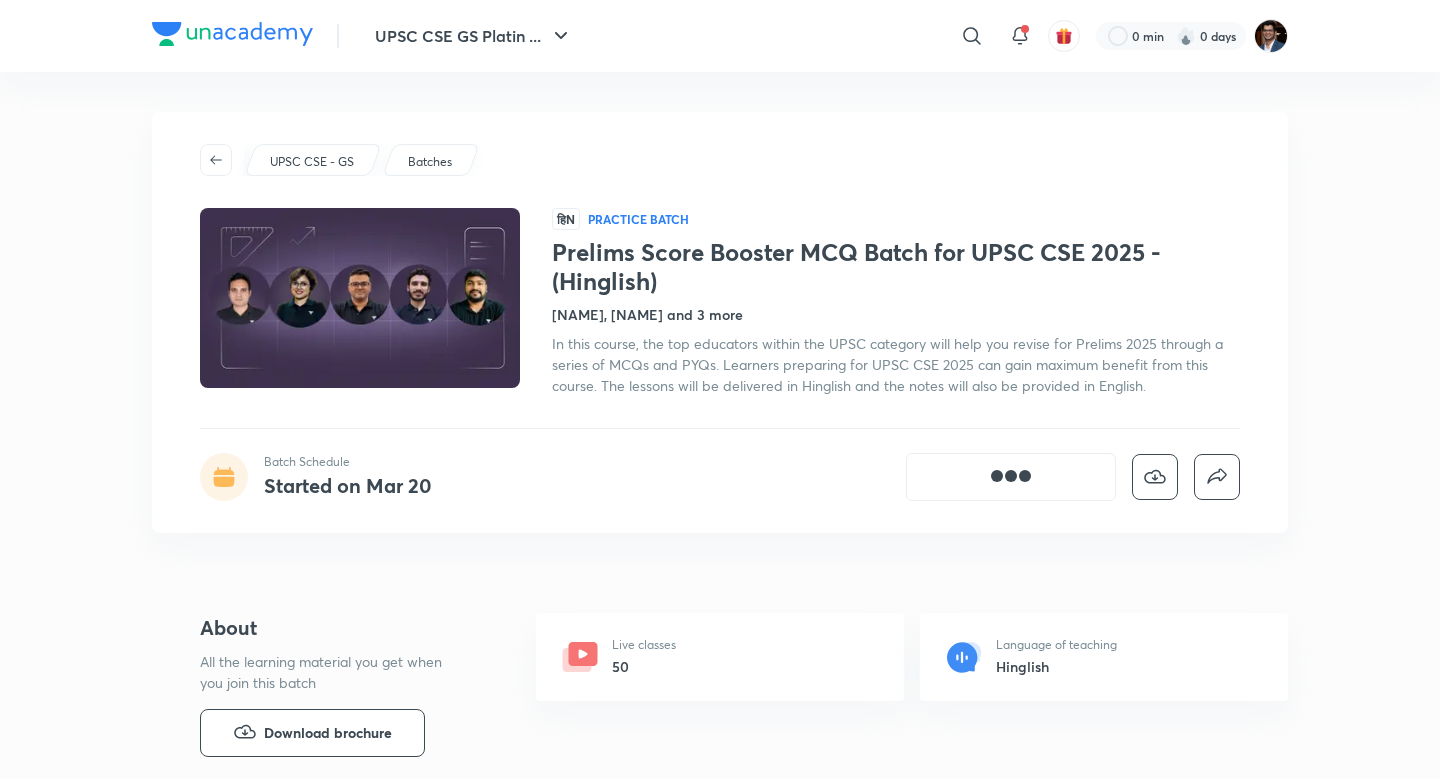 scroll, scrollTop: 0, scrollLeft: 0, axis: both 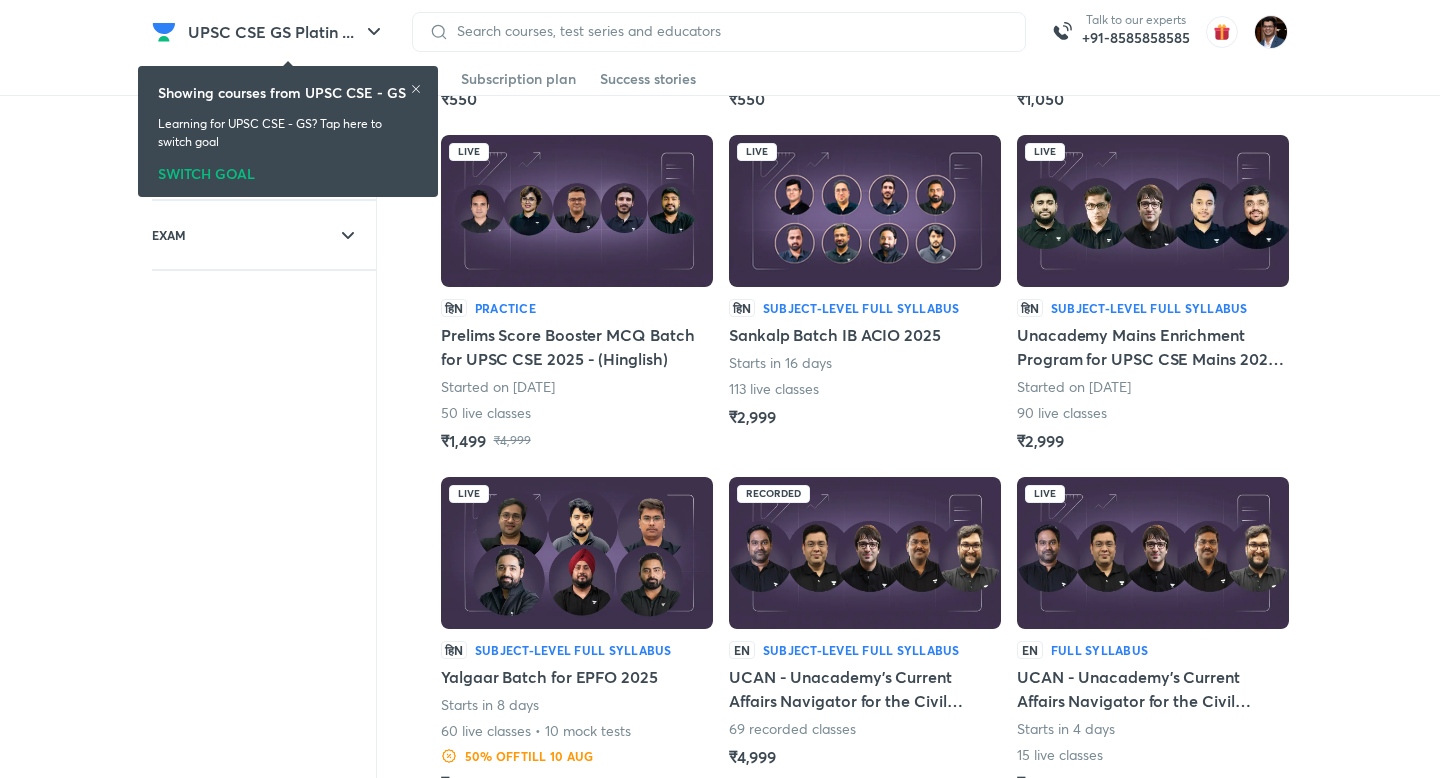 click 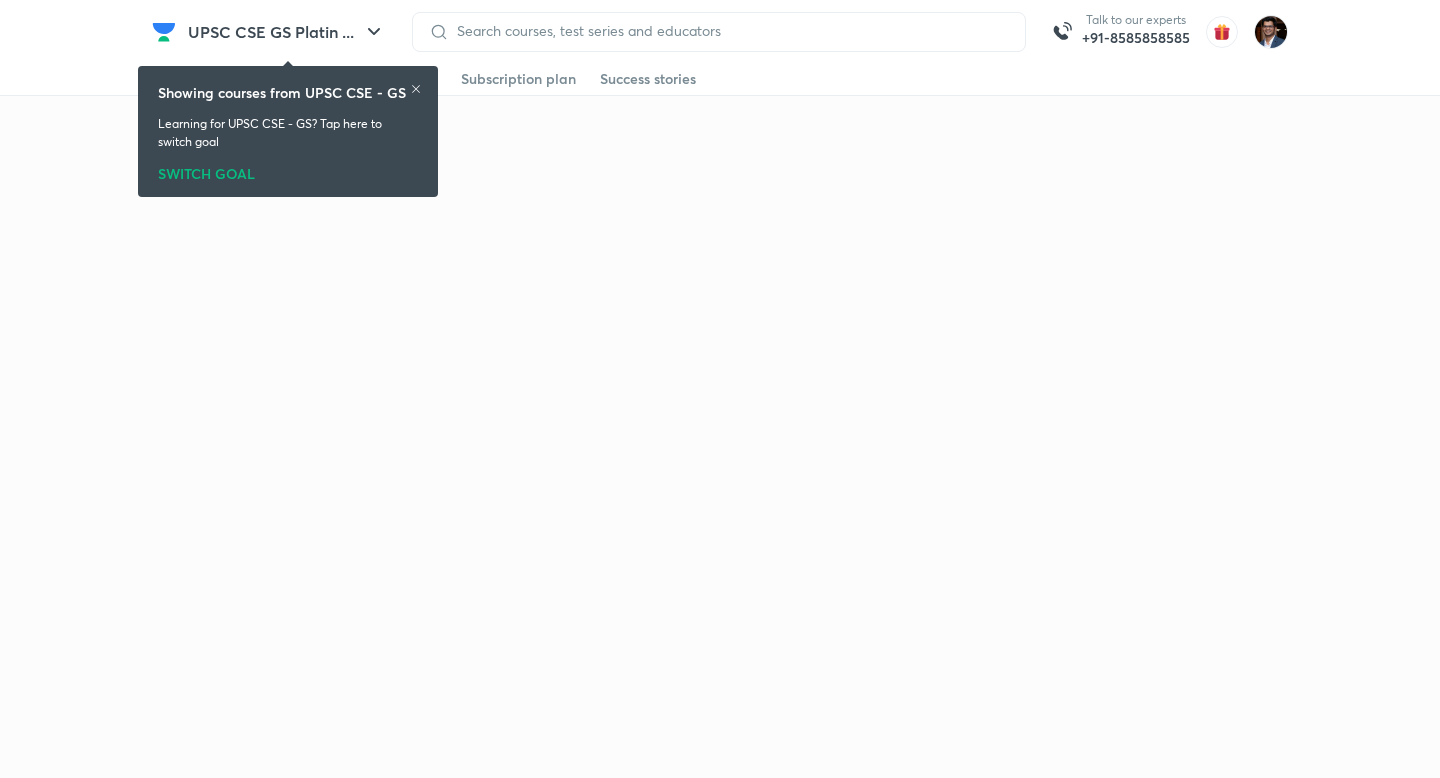 scroll, scrollTop: 0, scrollLeft: 0, axis: both 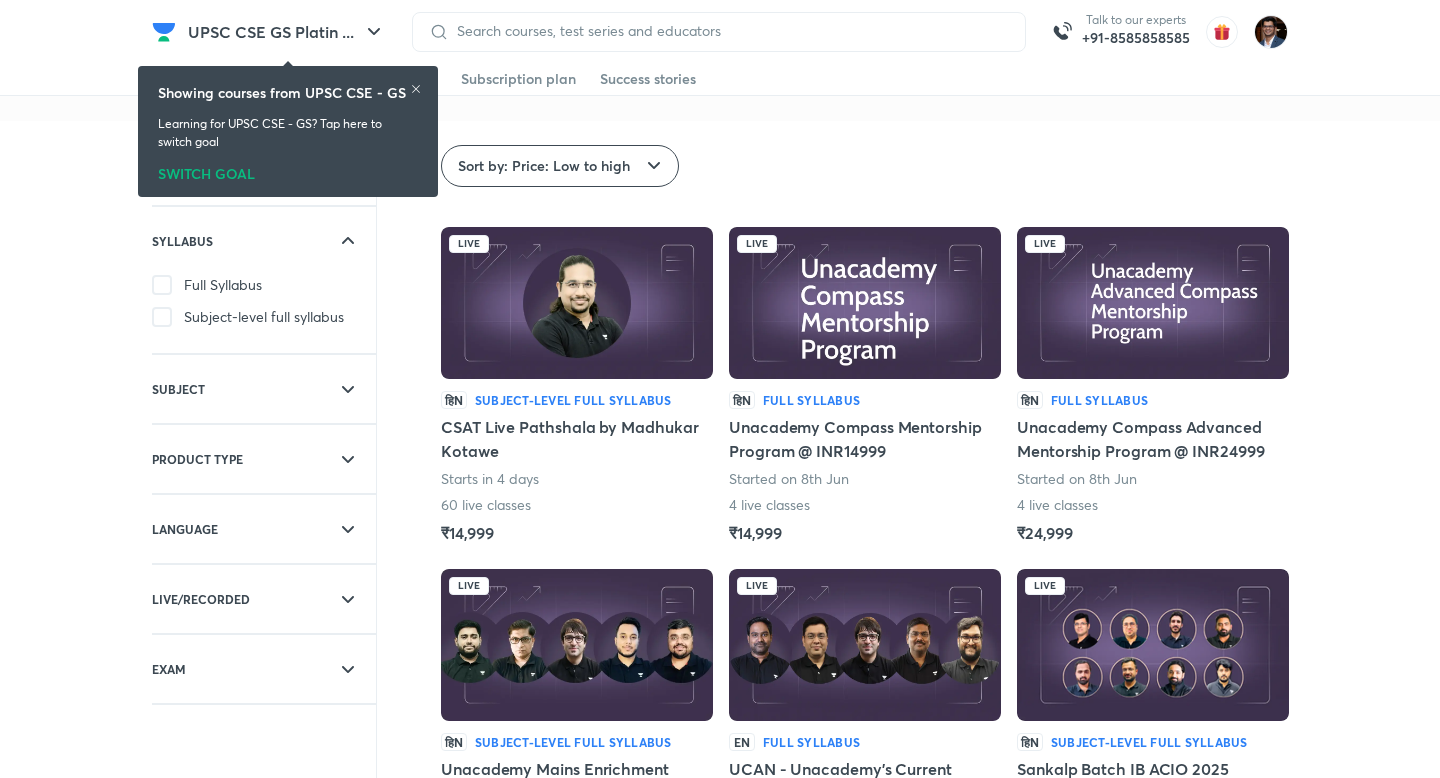 click 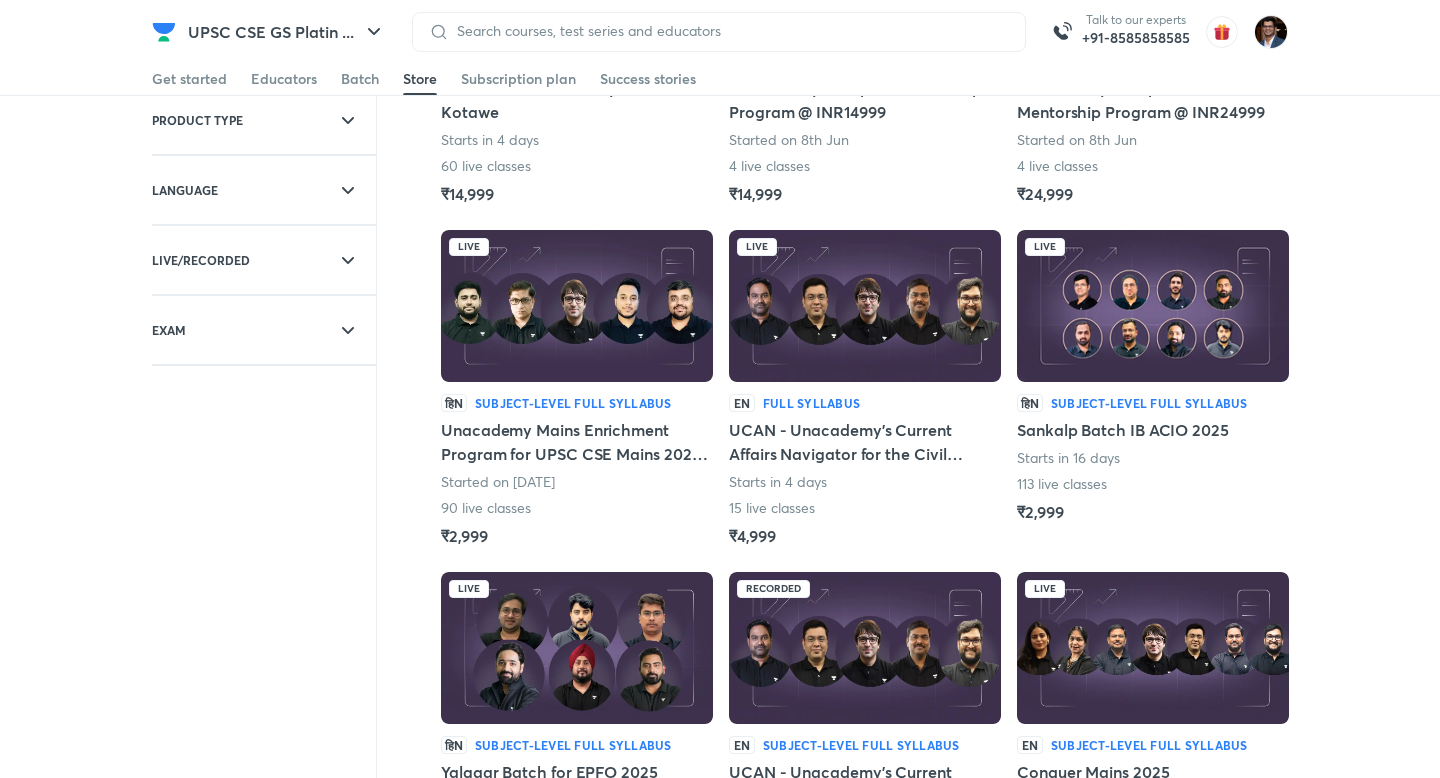 scroll, scrollTop: 341, scrollLeft: 0, axis: vertical 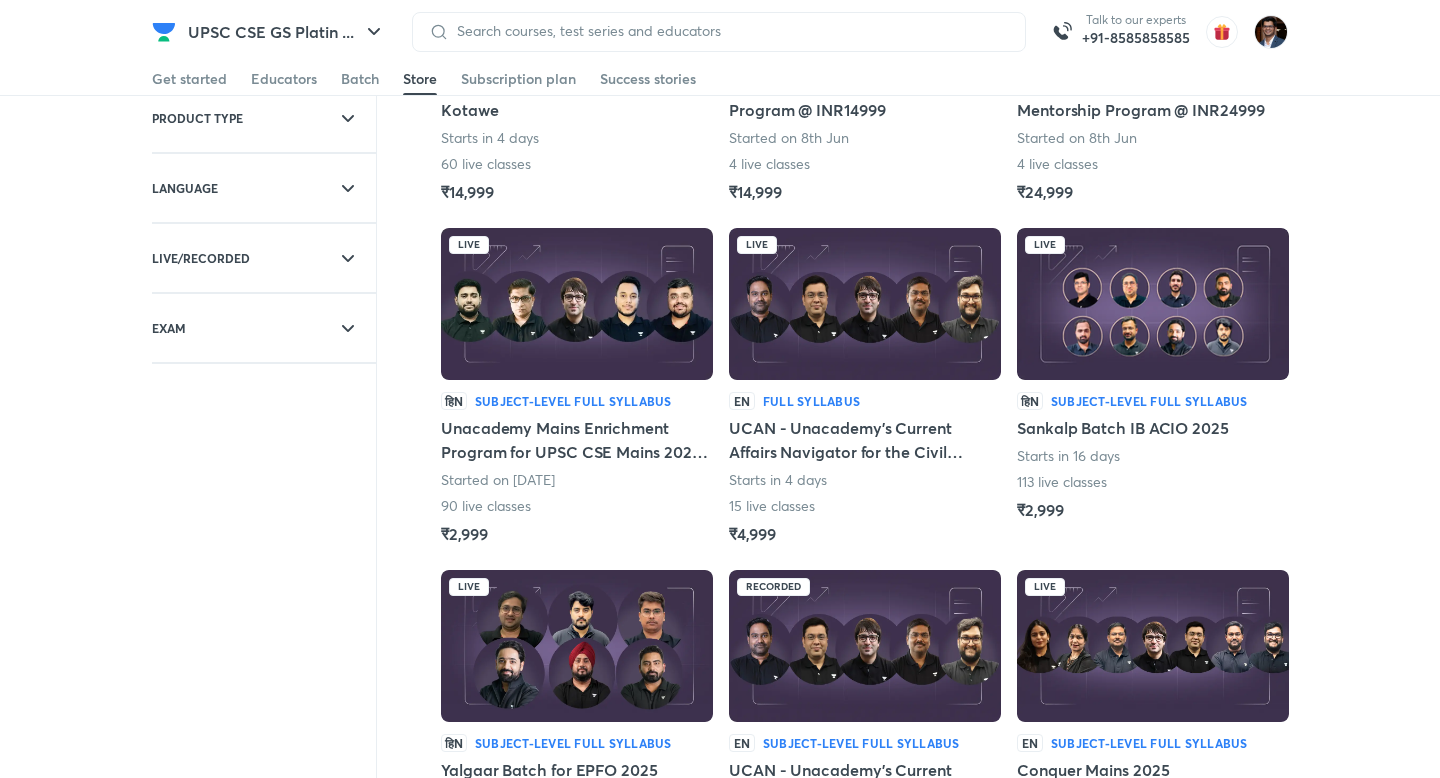 click at bounding box center (577, 304) 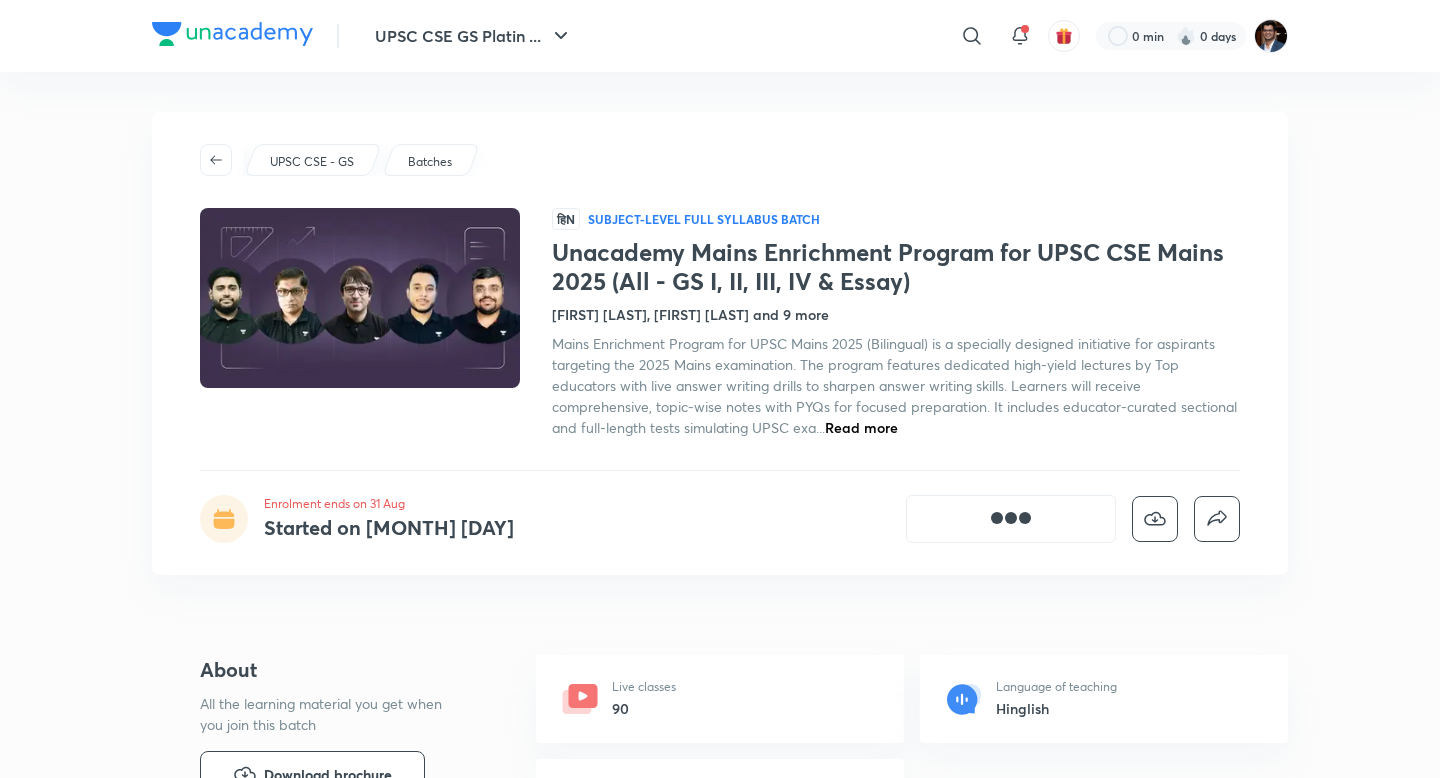 scroll, scrollTop: 0, scrollLeft: 0, axis: both 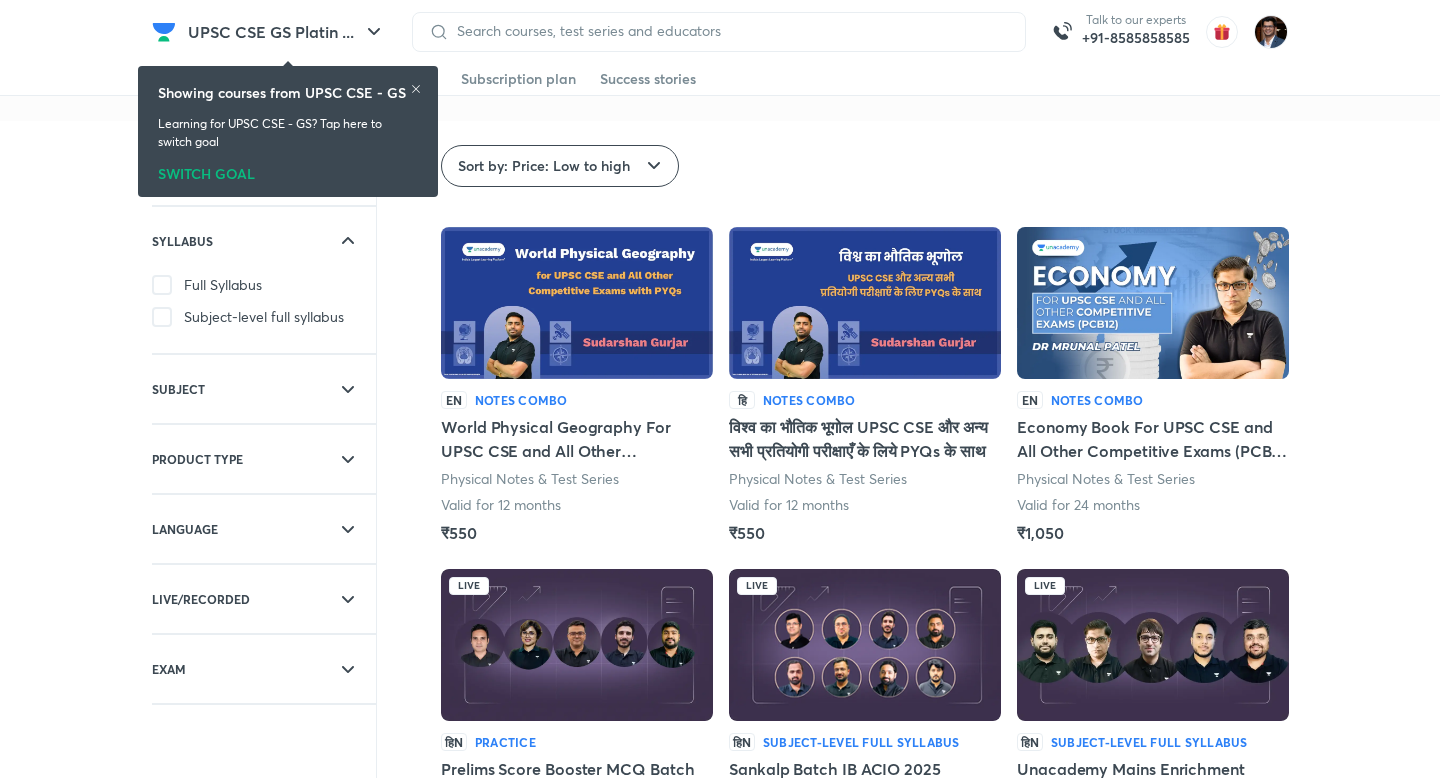 click 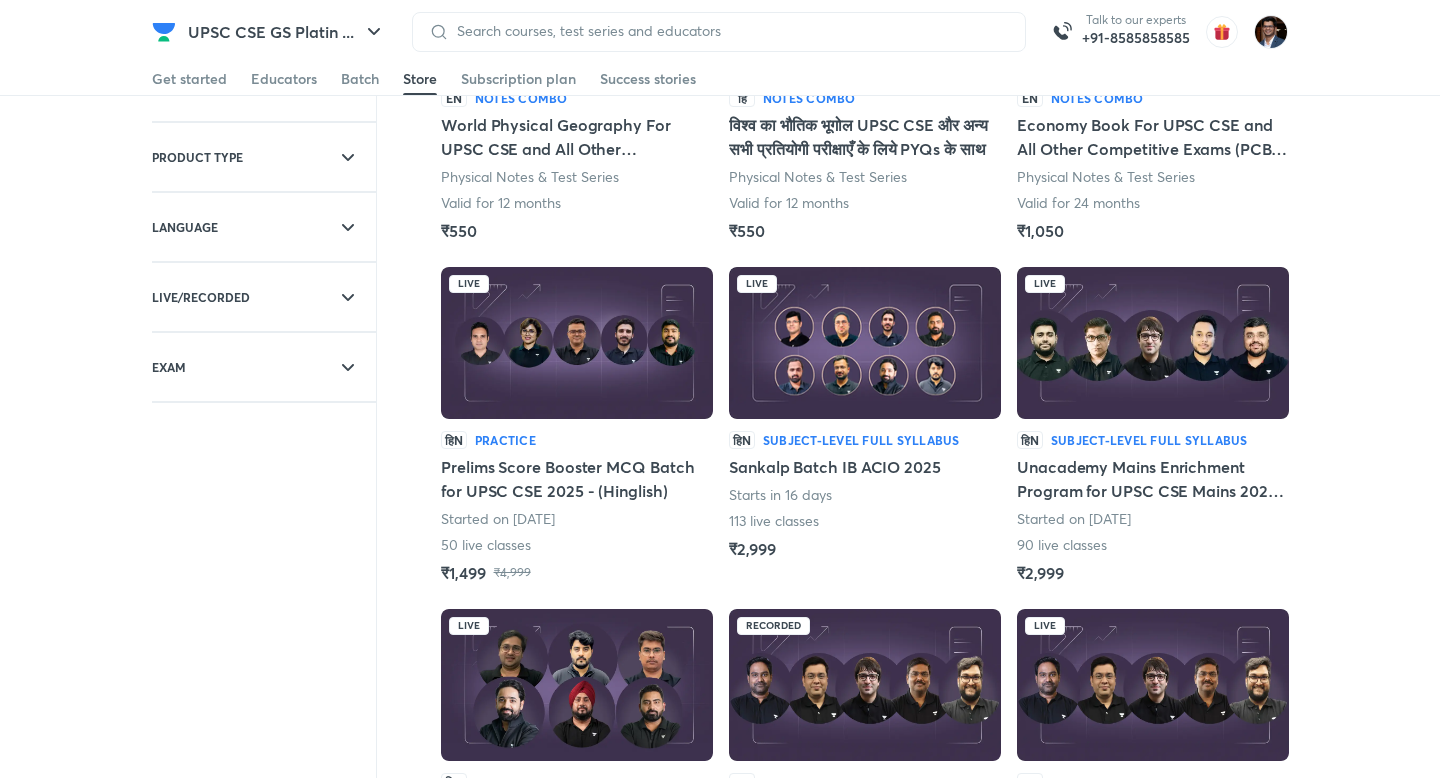 scroll, scrollTop: 390, scrollLeft: 0, axis: vertical 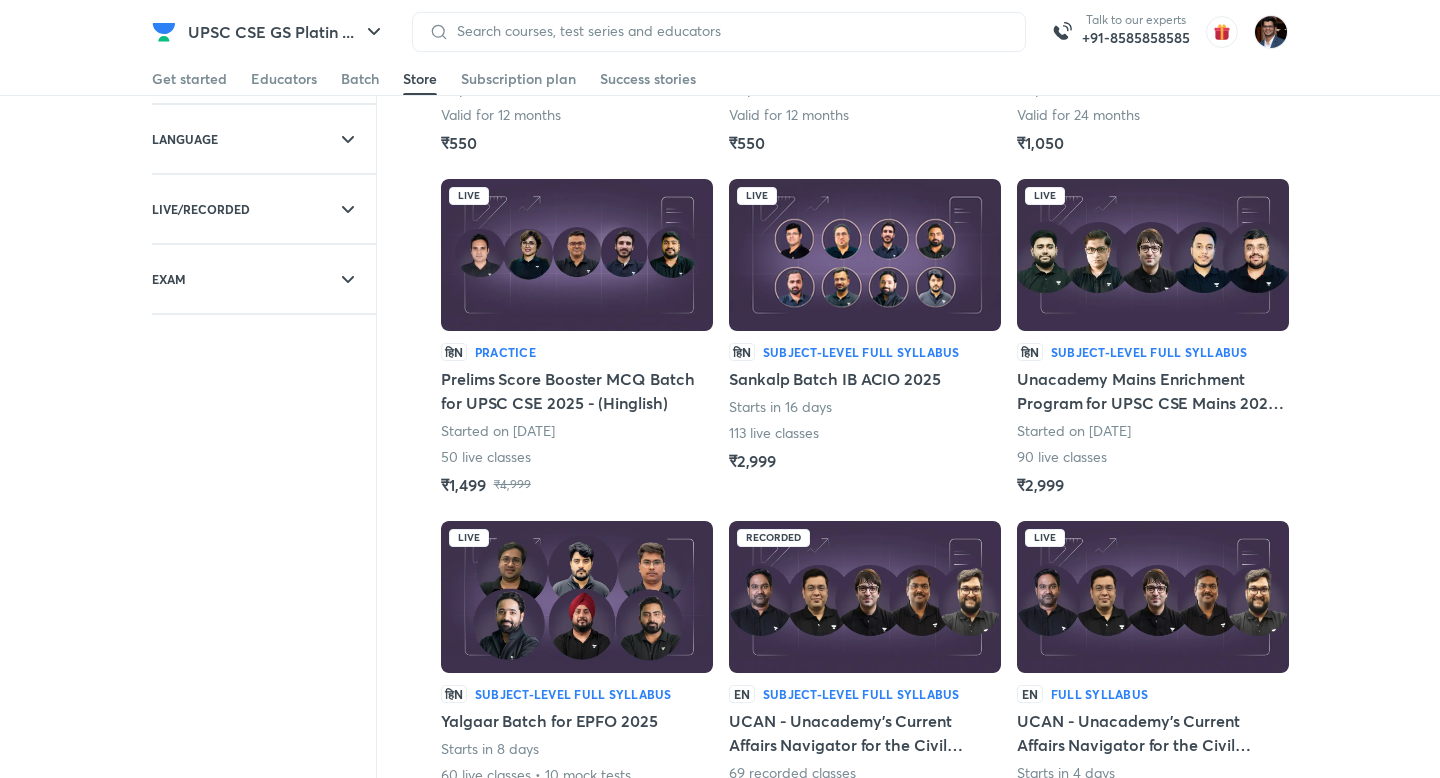 click at bounding box center [1153, 255] 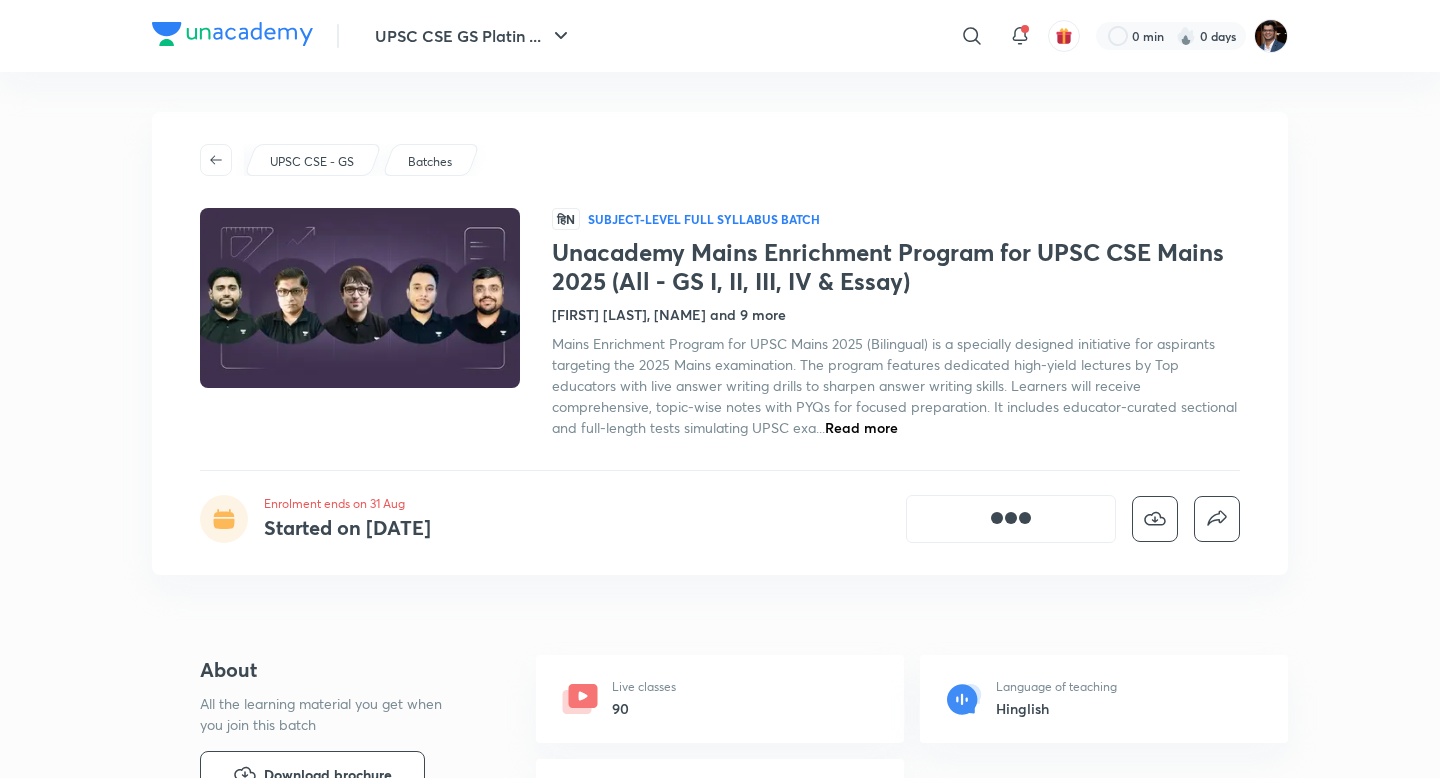 scroll, scrollTop: 0, scrollLeft: 0, axis: both 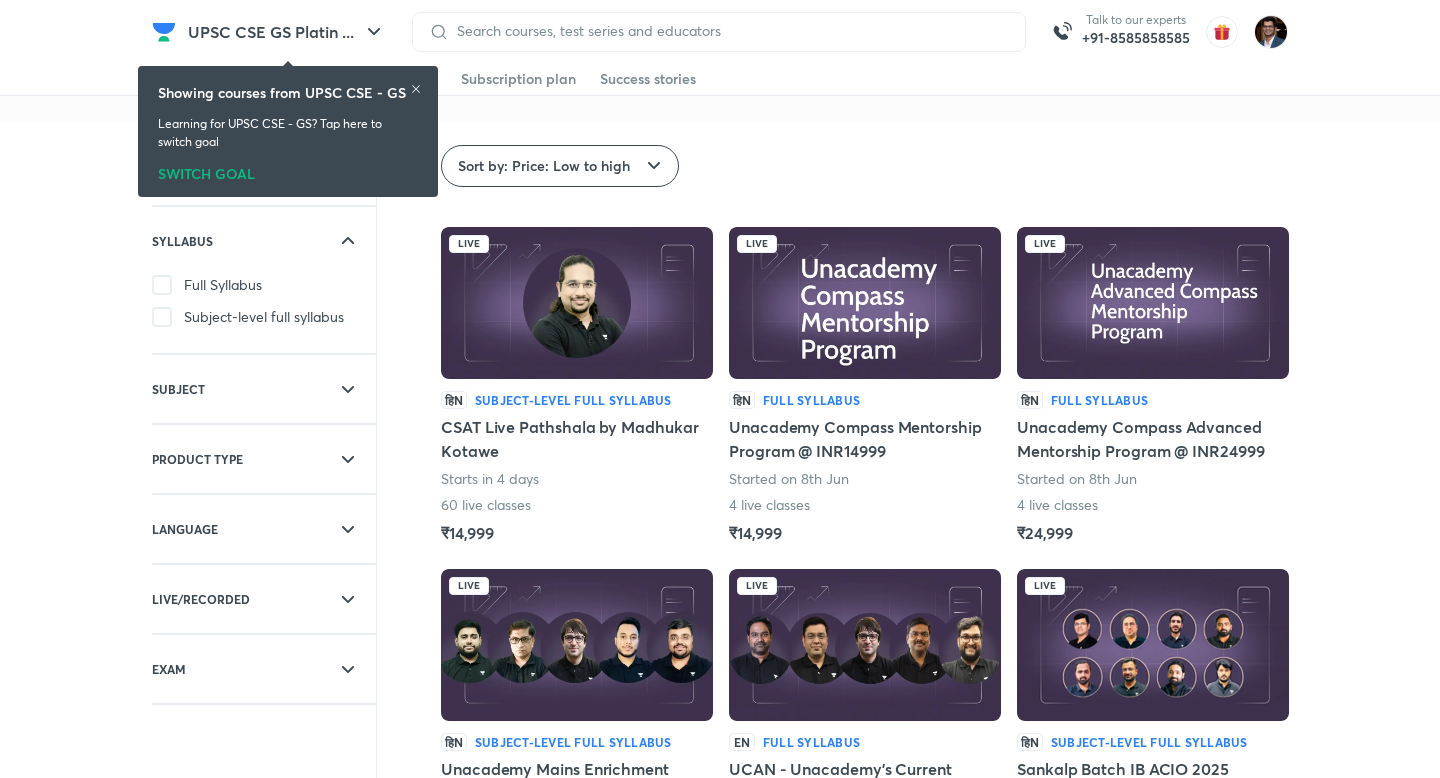 click 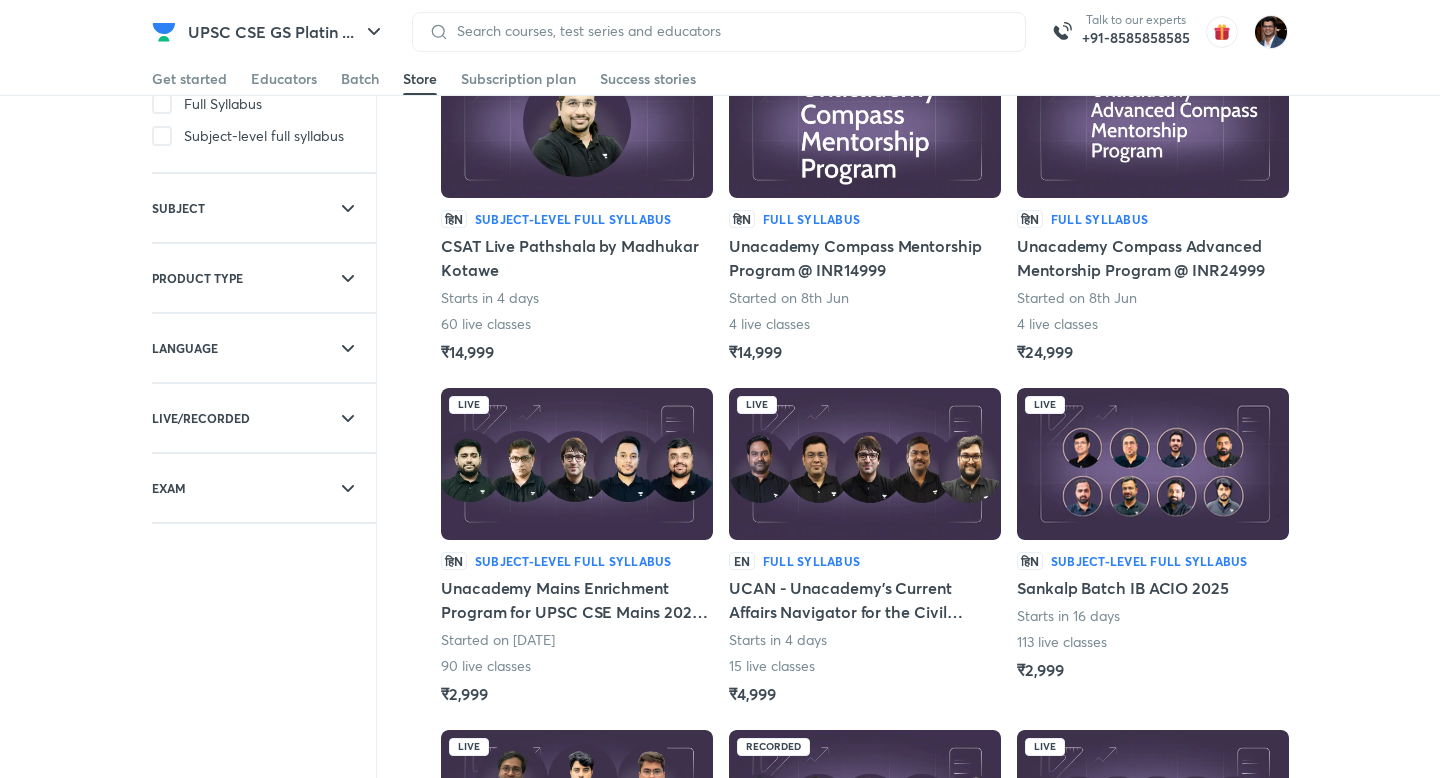 scroll, scrollTop: 0, scrollLeft: 0, axis: both 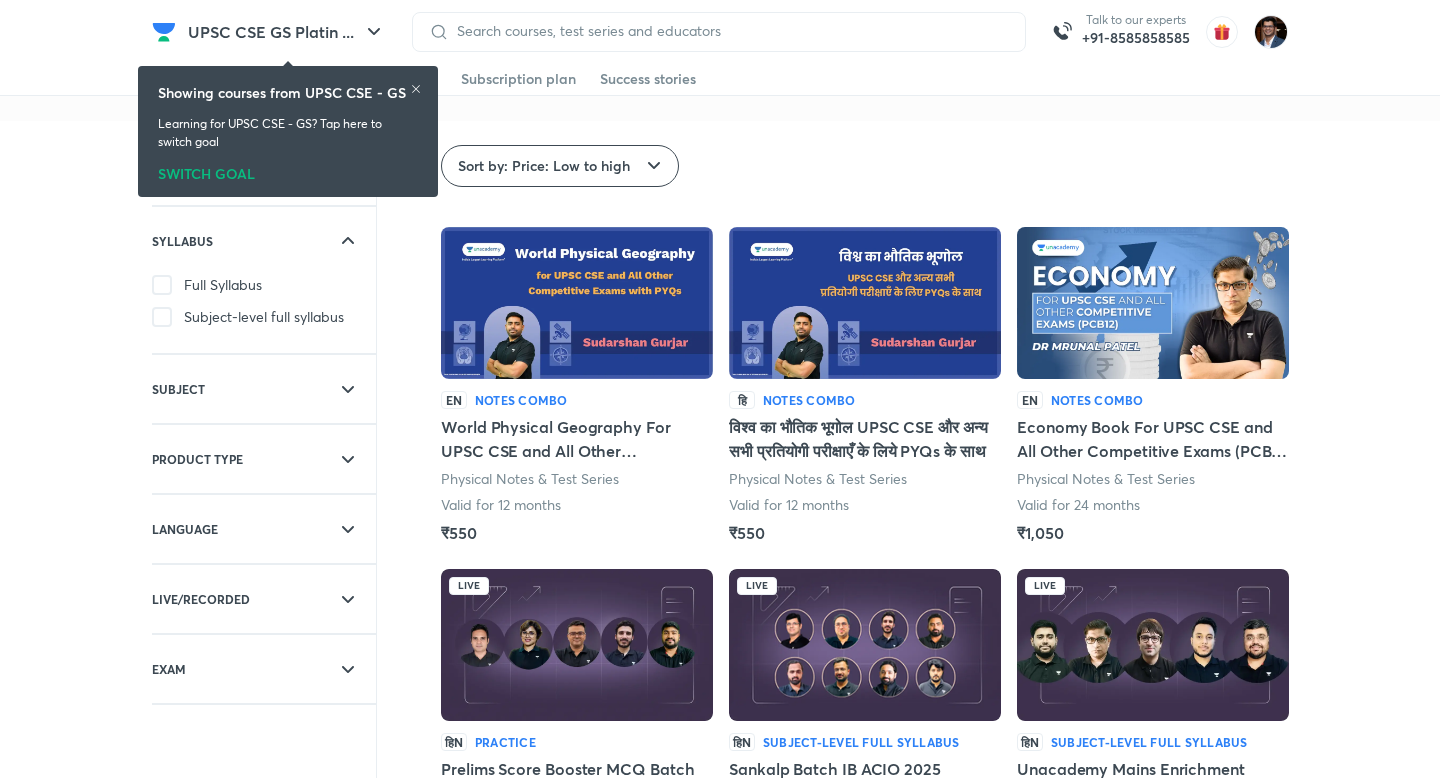 click on "Sort by: Price: Low to high EN Notes Combo World Physical Geography For UPSC CSE and All Other Competitive Exams with PYQs Physical Notes & Test Series Valid for 12 months ₹550 हि Notes Combo  विश्व का भौतिक भूगोल UPSC CSE और अन्य सभी प्रतियोगी परीक्षाएँ के लिये PYQs के साथ Physical Notes & Test Series Valid for 12 months ₹550 EN Notes Combo Economy Book For UPSC CSE and All Other Competitive Exams (PCB 12) By Dr. Mrunal Patel Physical Notes & Test Series Valid for 24 months ₹1,050 Live हिN Practice Prelims Score Booster MCQ Batch for UPSC CSE 2025 - (Hinglish) Started on 20th Mar 50 live classes
₹1,499 ₹4,999 Live हिN Subject-level full syllabus Sankalp Batch IB ACIO 2025 Starts in 16 days 113 live classes
₹2,999 Live हिN Subject-level full syllabus Unacademy Mains Enrichment Program for UPSC CSE Mains 2025 (All - GS I, II, III, IV & Essay) ₹2,999" at bounding box center (836, 864) 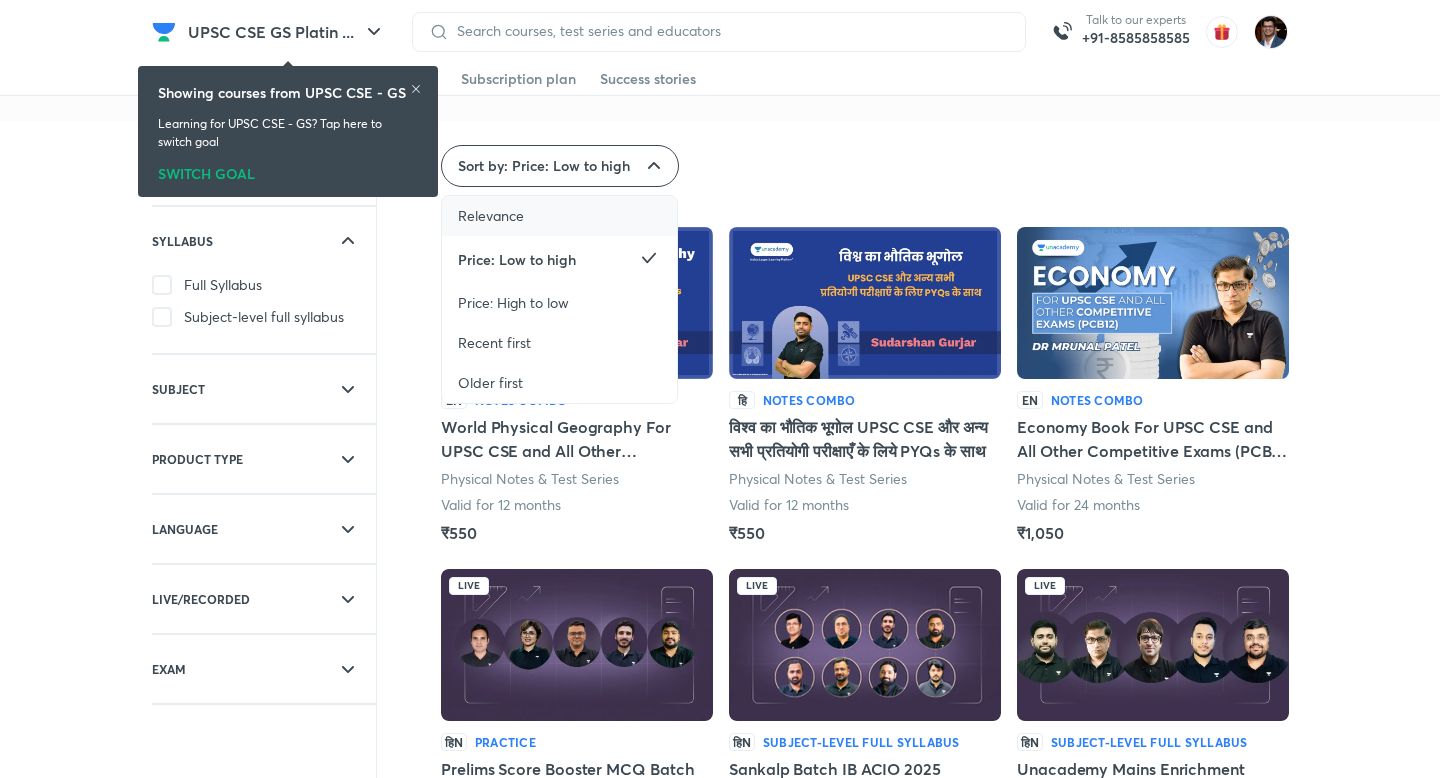 click on "Relevance" at bounding box center (559, 216) 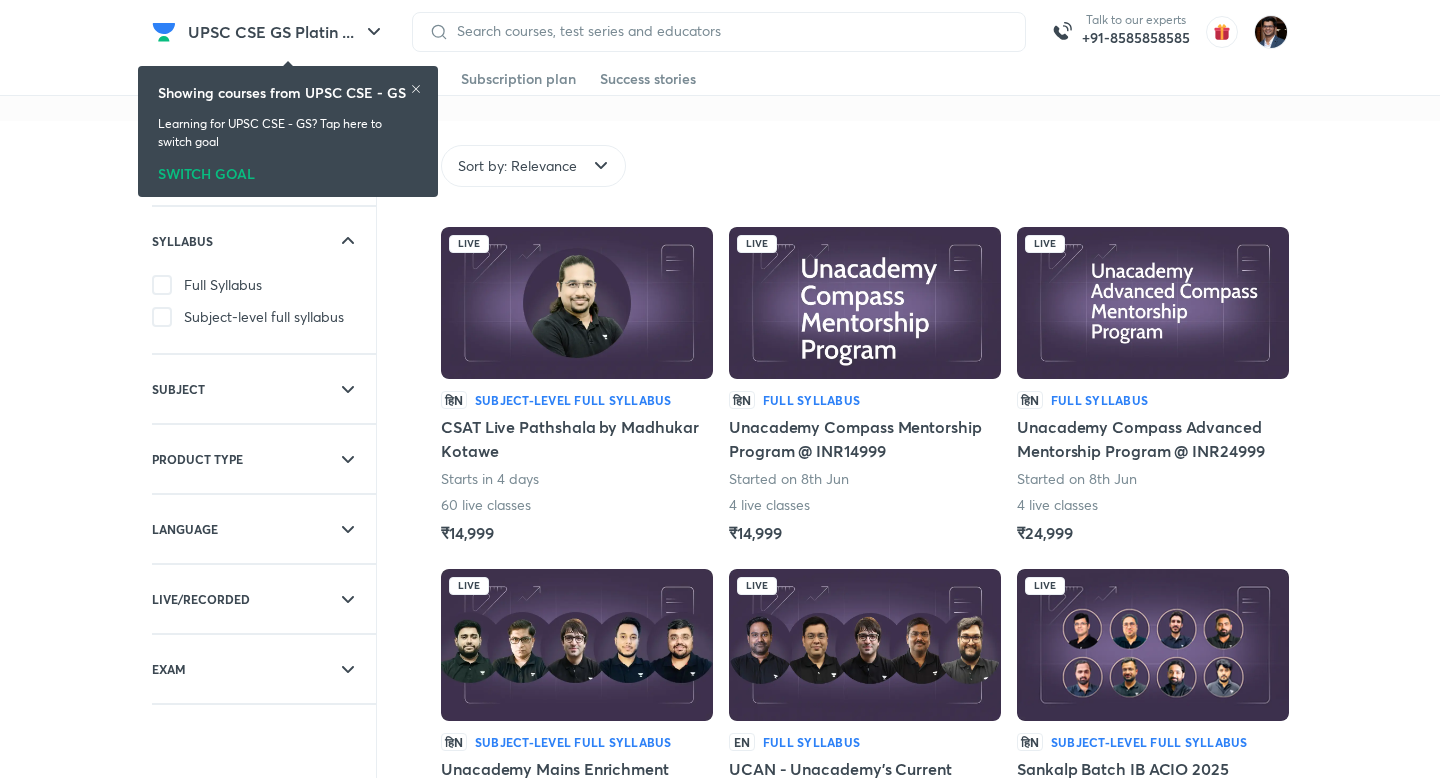 click 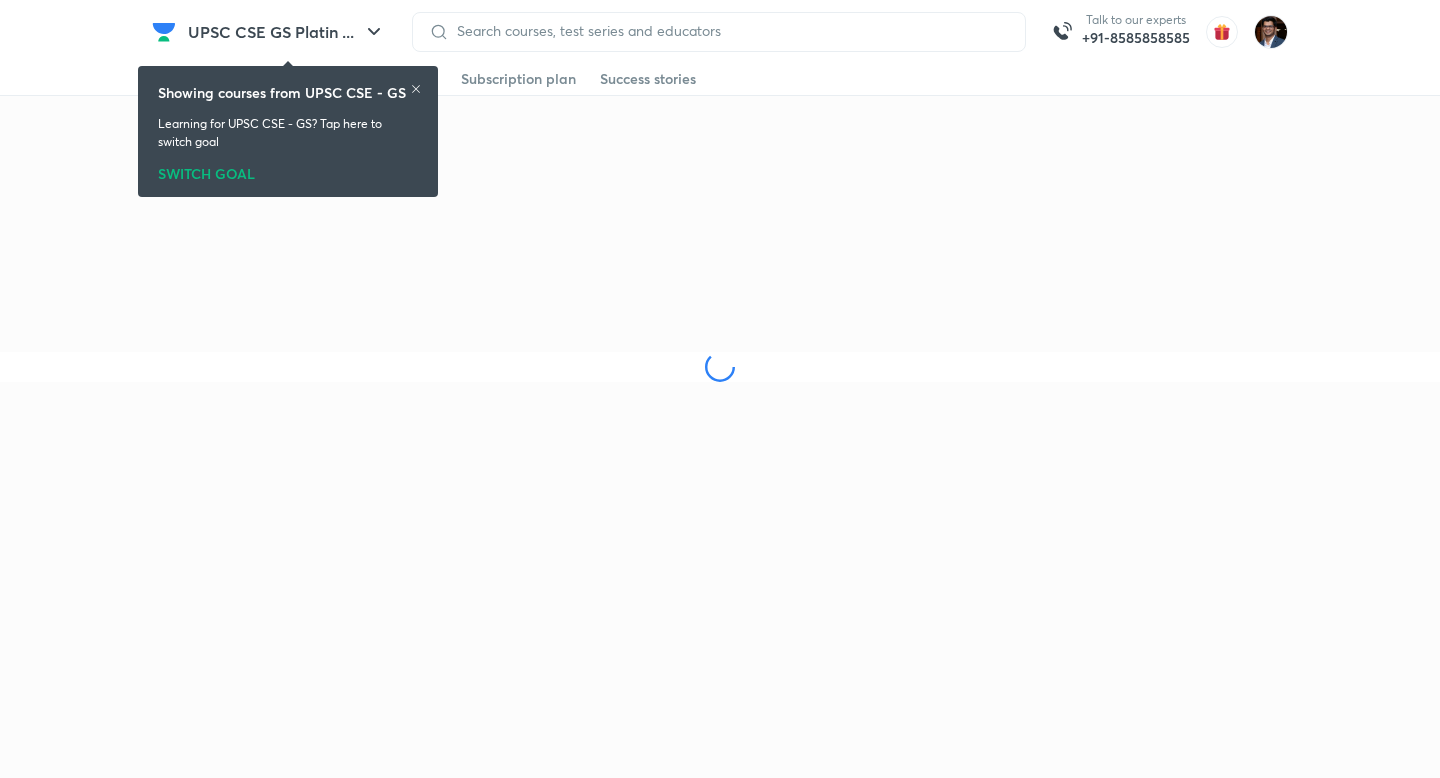 scroll, scrollTop: 0, scrollLeft: 0, axis: both 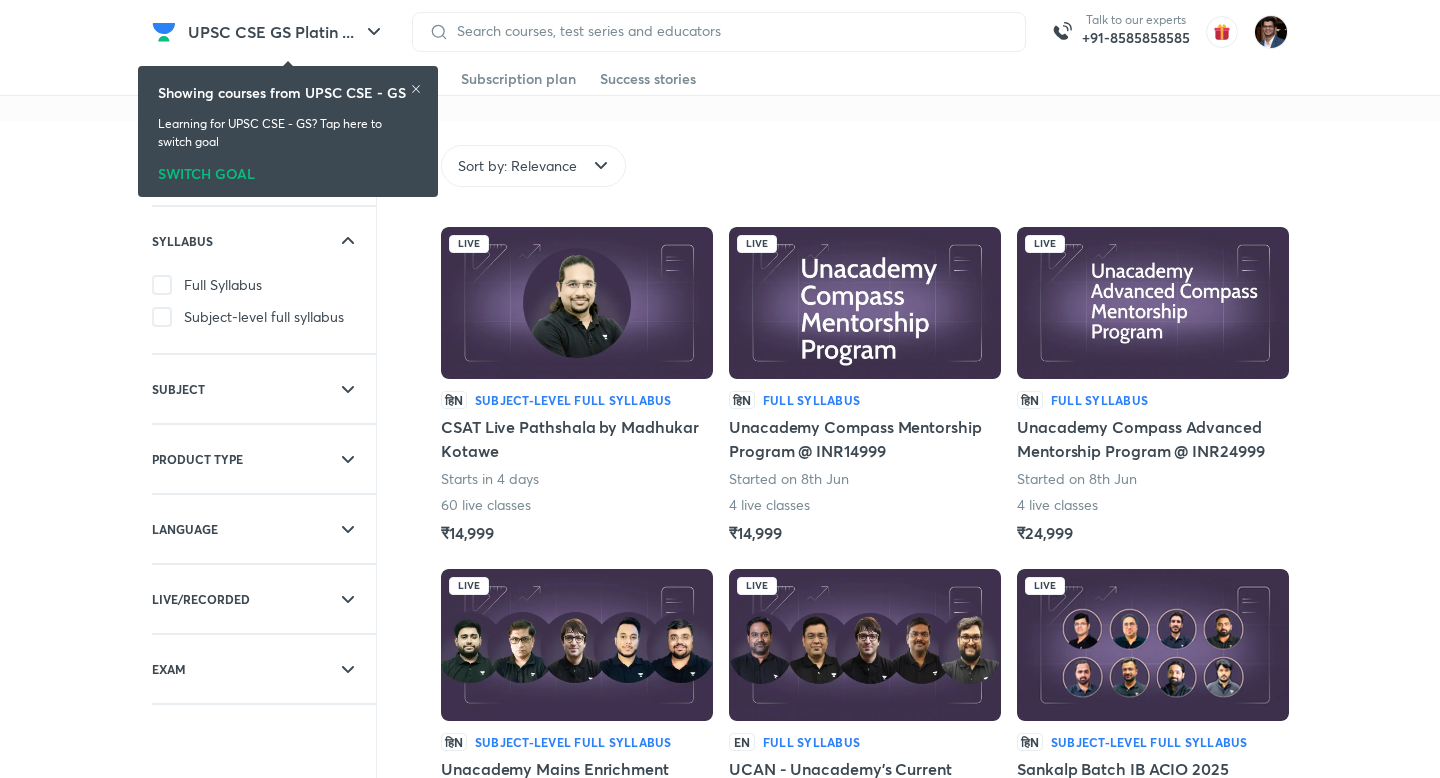 click 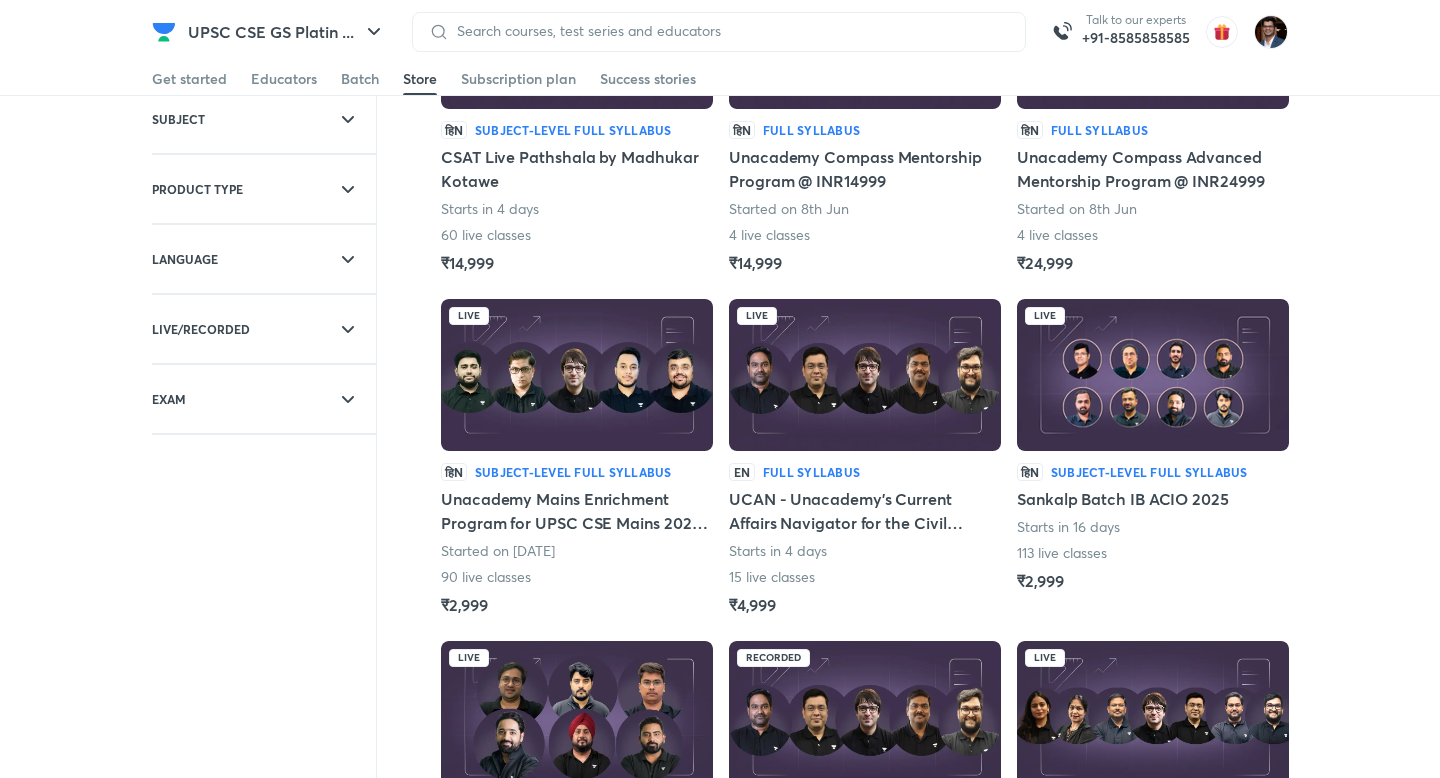 scroll, scrollTop: 272, scrollLeft: 0, axis: vertical 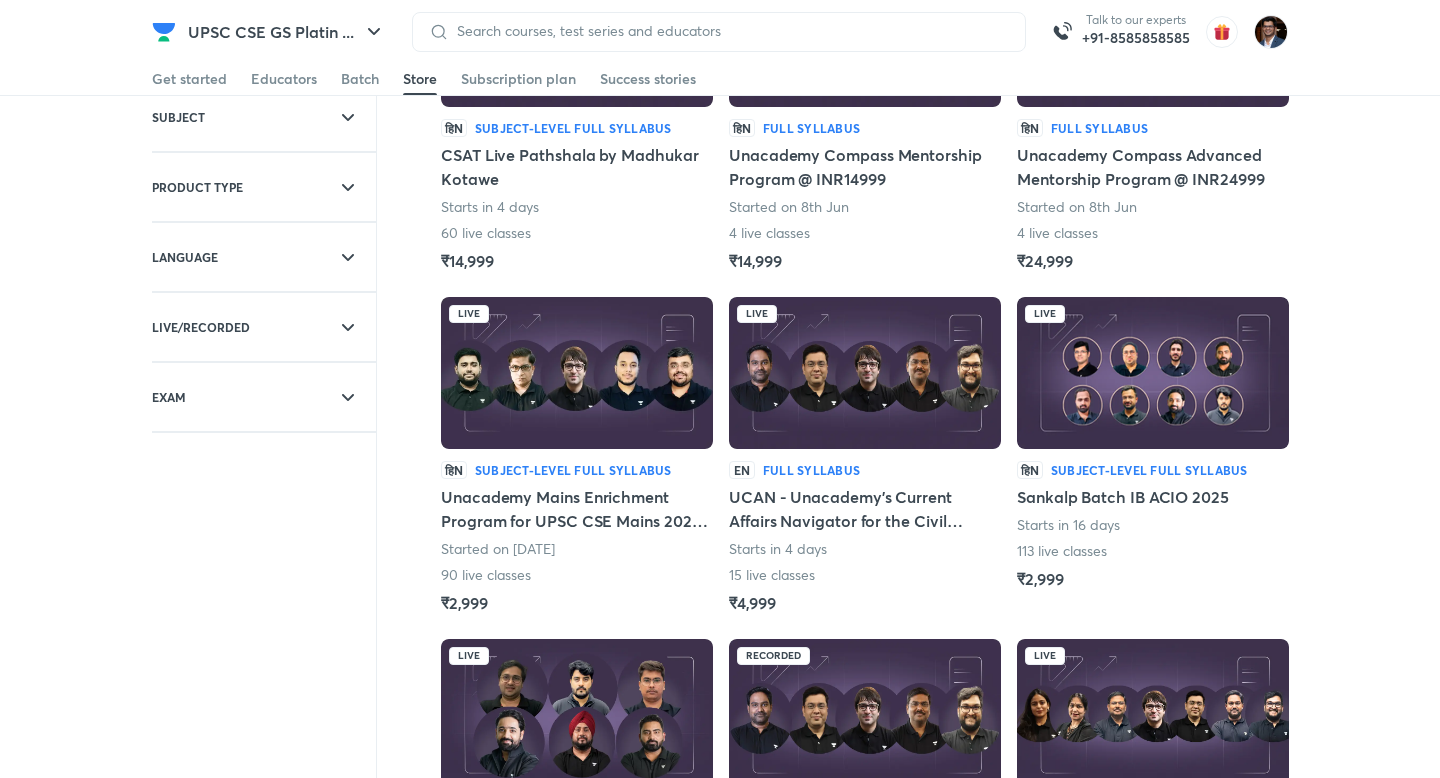 click on "हिN Subject-level full syllabus Unacademy Mains Enrichment Program for UPSC CSE Mains 2025 (All - GS I, II, III, IV & Essay) Started on 31st May 90 live classes
₹2,999" at bounding box center (577, 538) 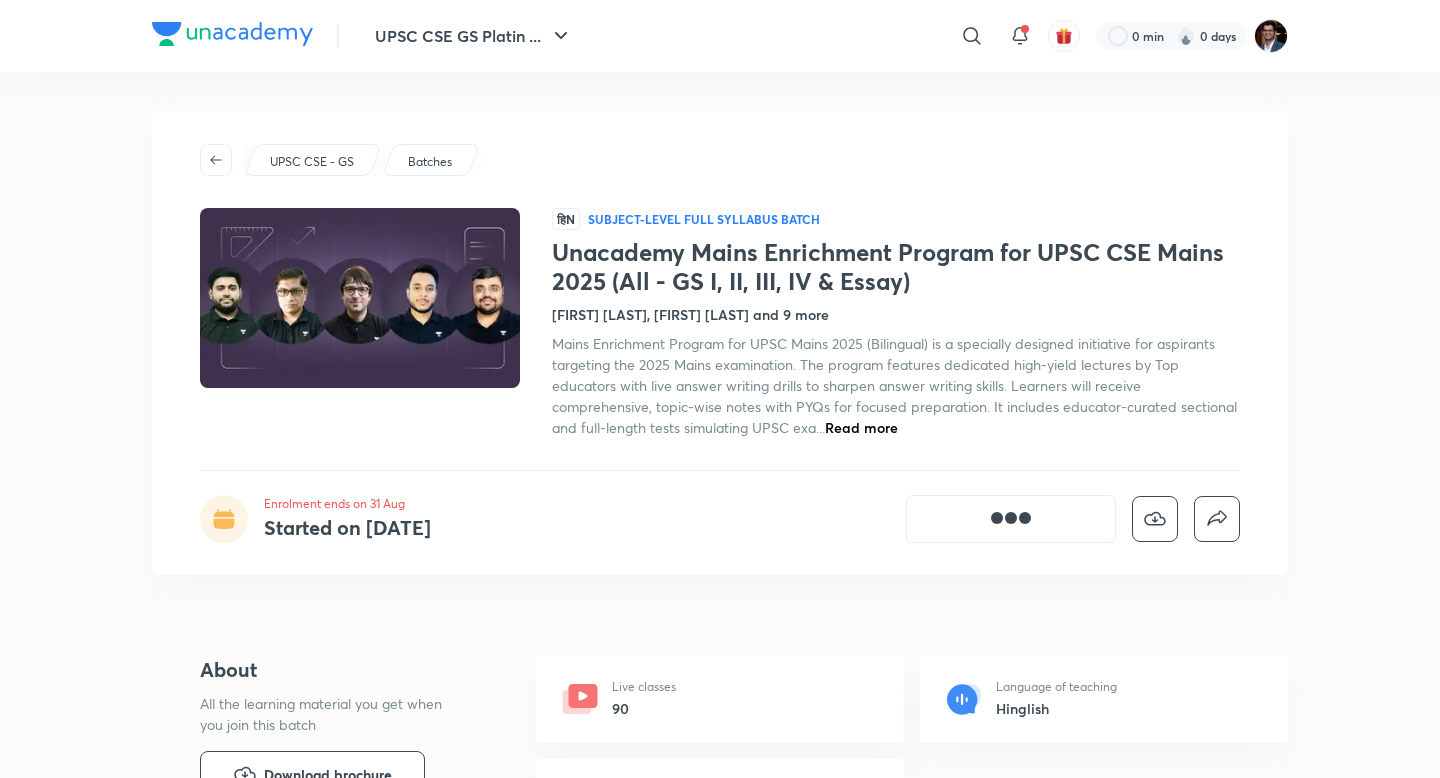 scroll, scrollTop: 0, scrollLeft: 0, axis: both 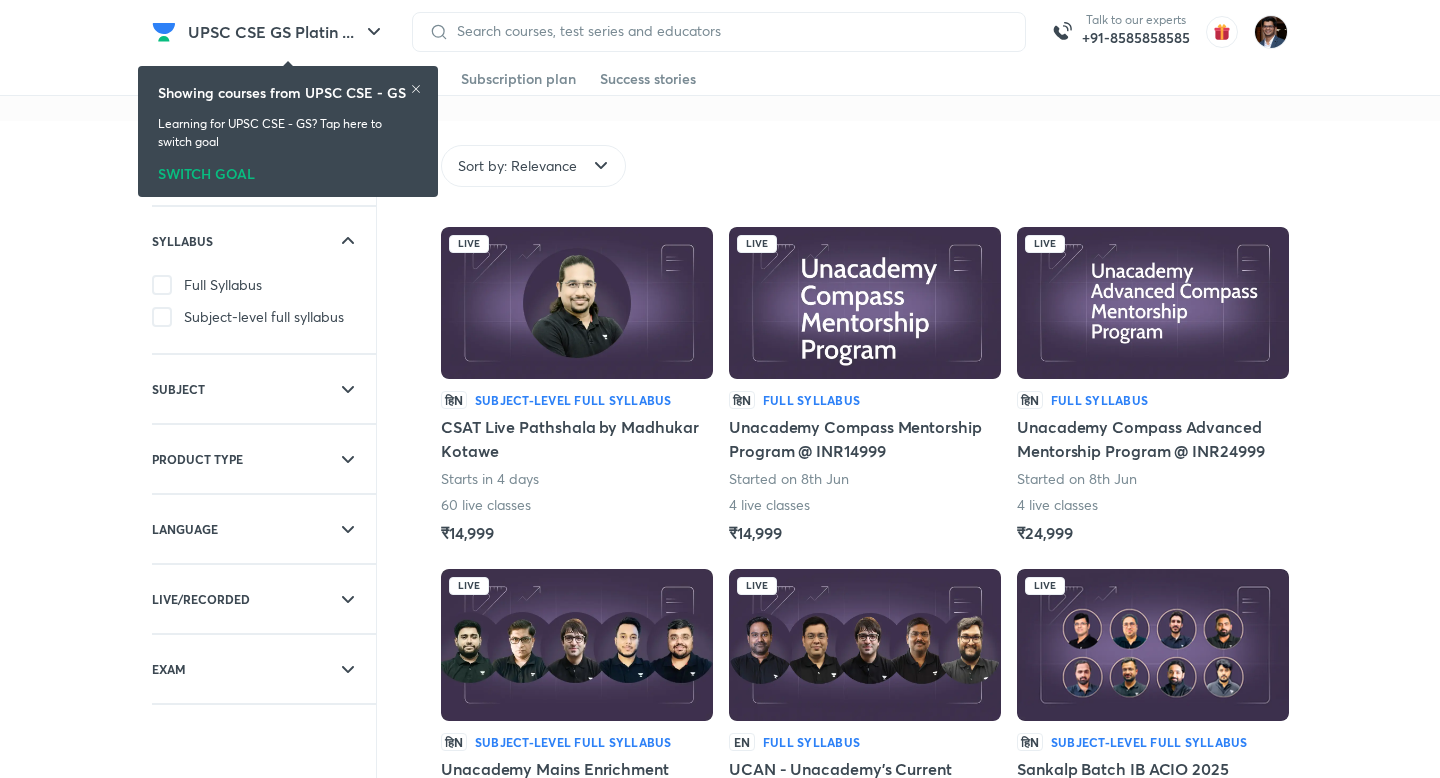 click on "SWITCH GOAL" at bounding box center [288, 170] 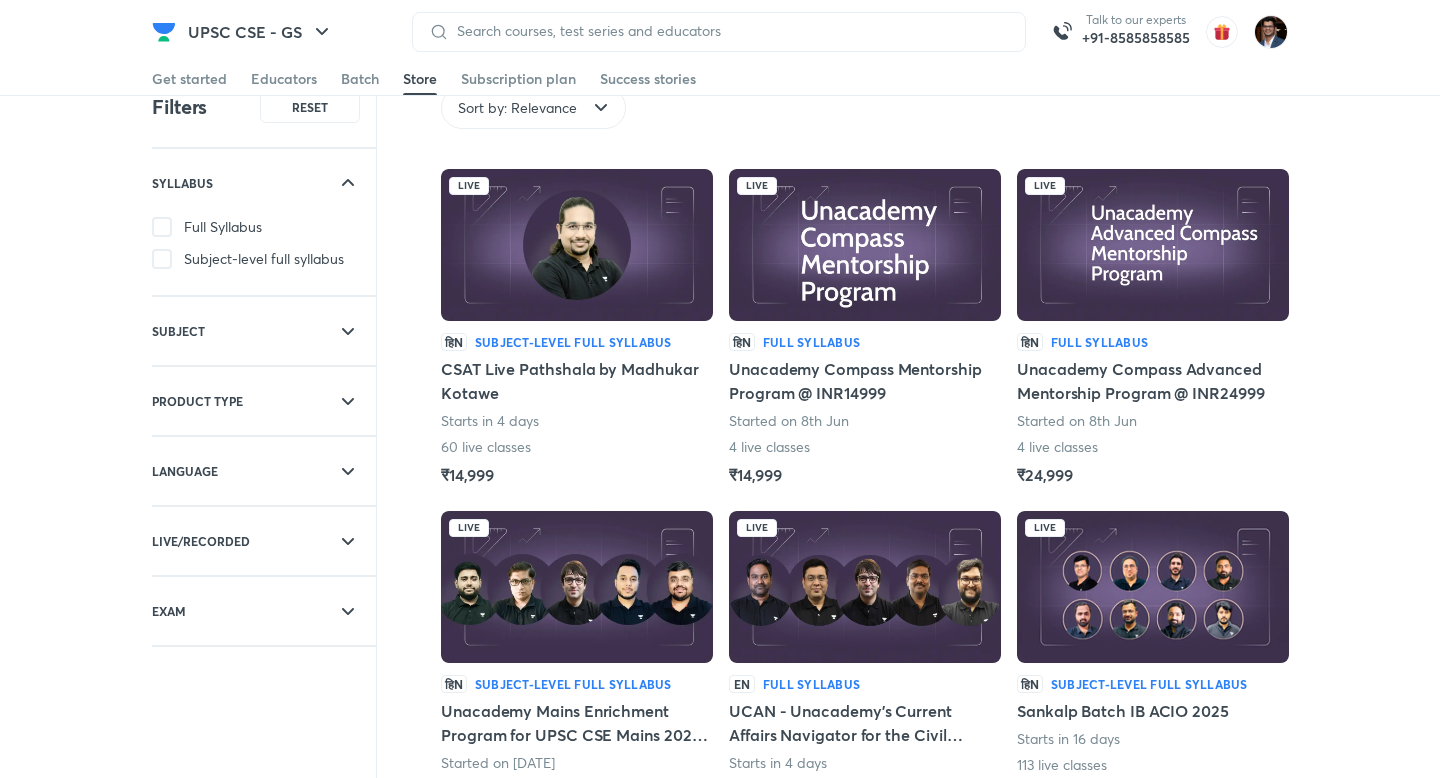 scroll, scrollTop: 0, scrollLeft: 0, axis: both 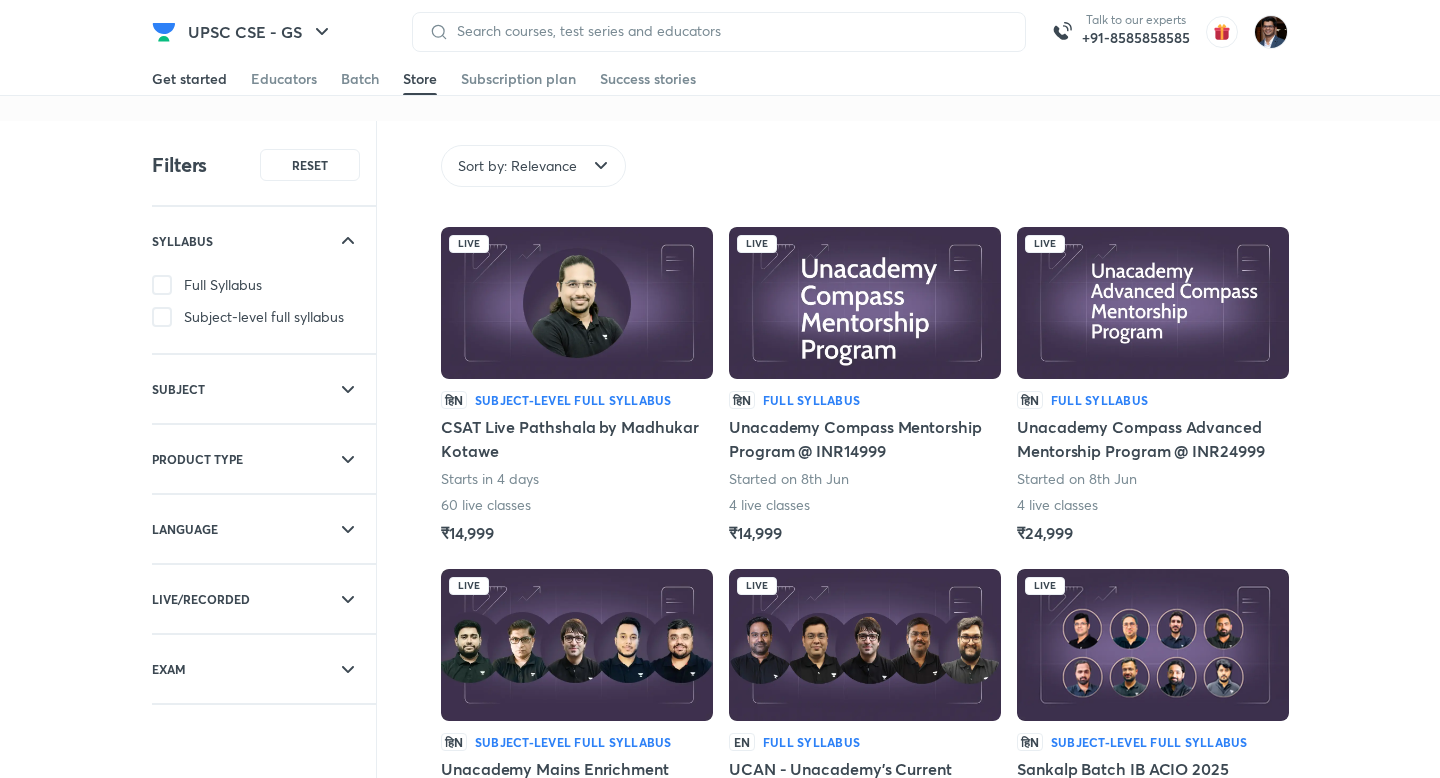 click on "Get started" at bounding box center (189, 79) 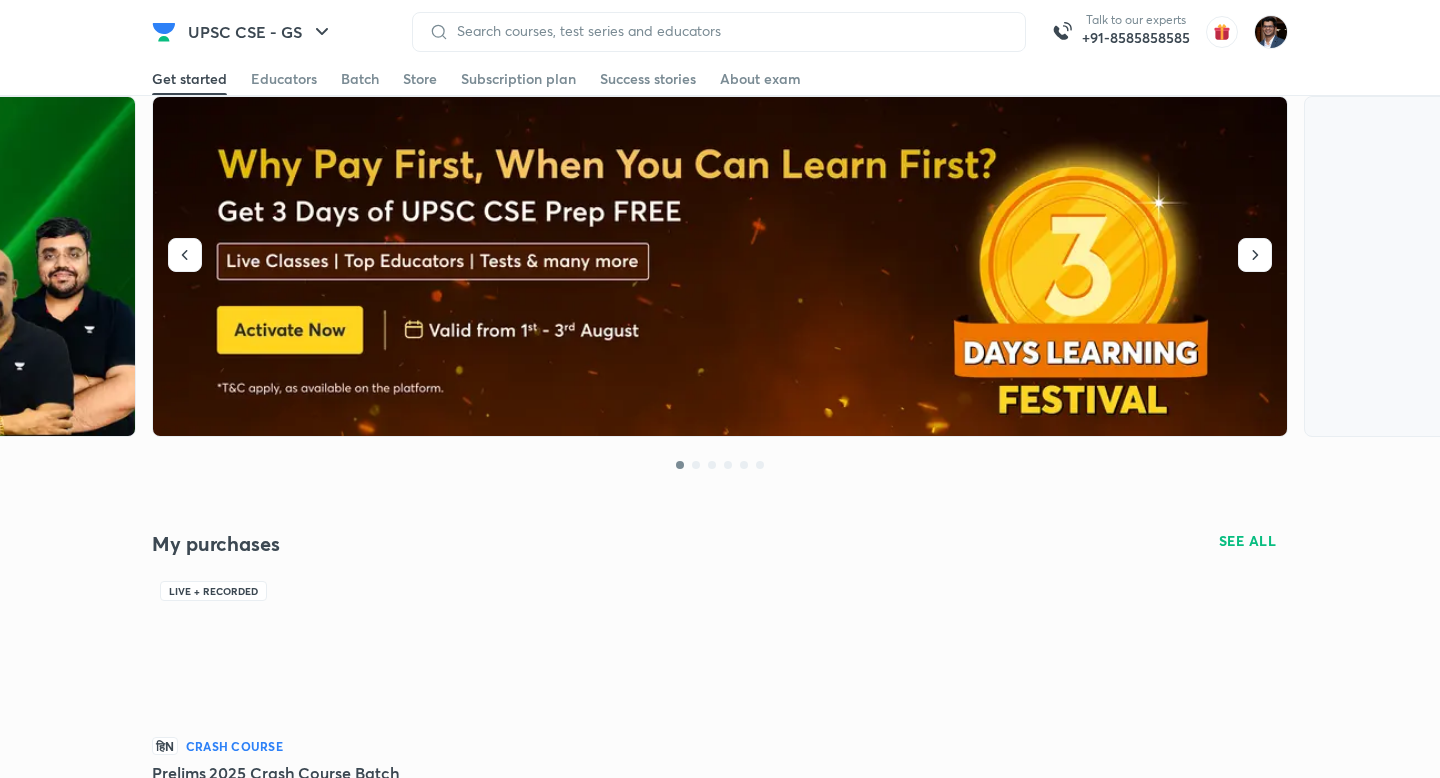 scroll, scrollTop: 0, scrollLeft: 0, axis: both 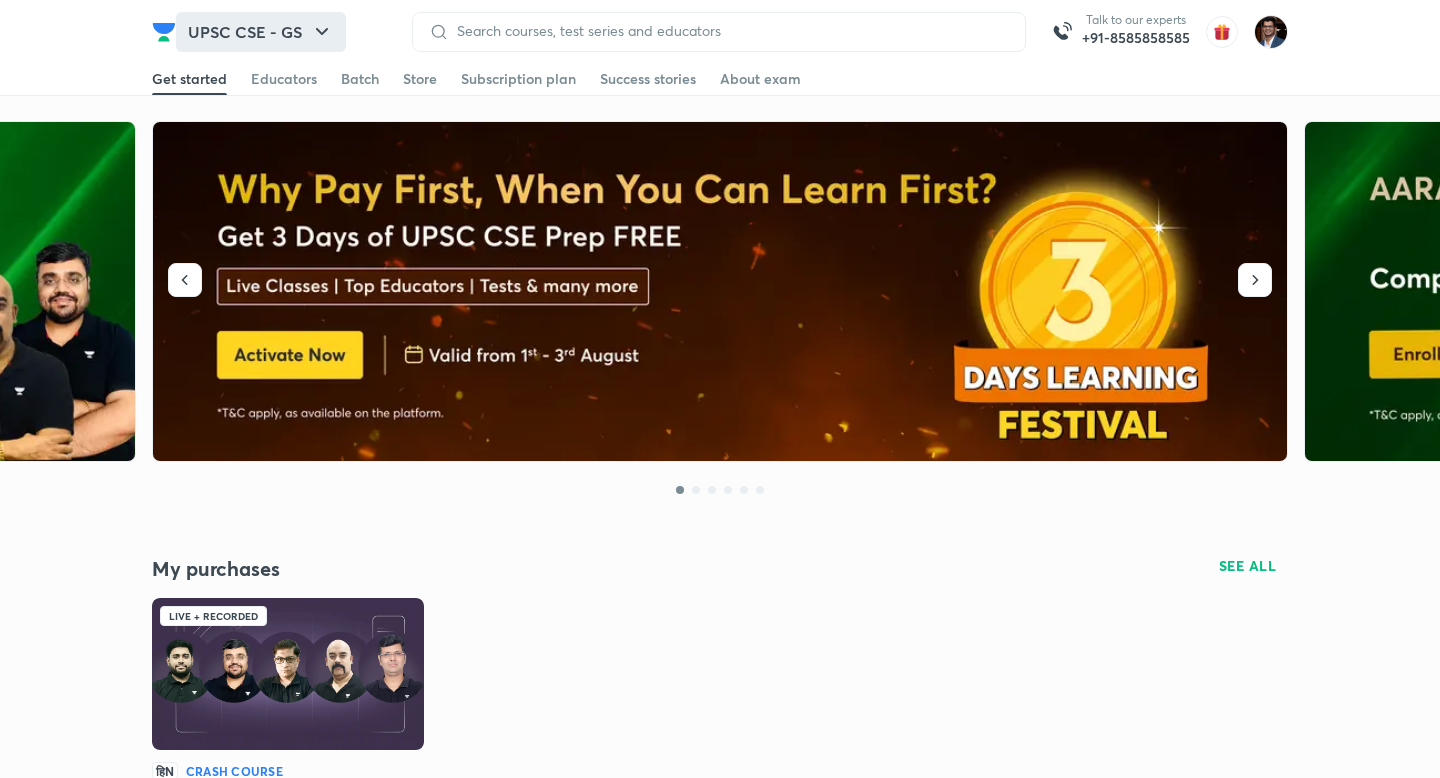 click on "UPSC CSE - GS" at bounding box center (261, 32) 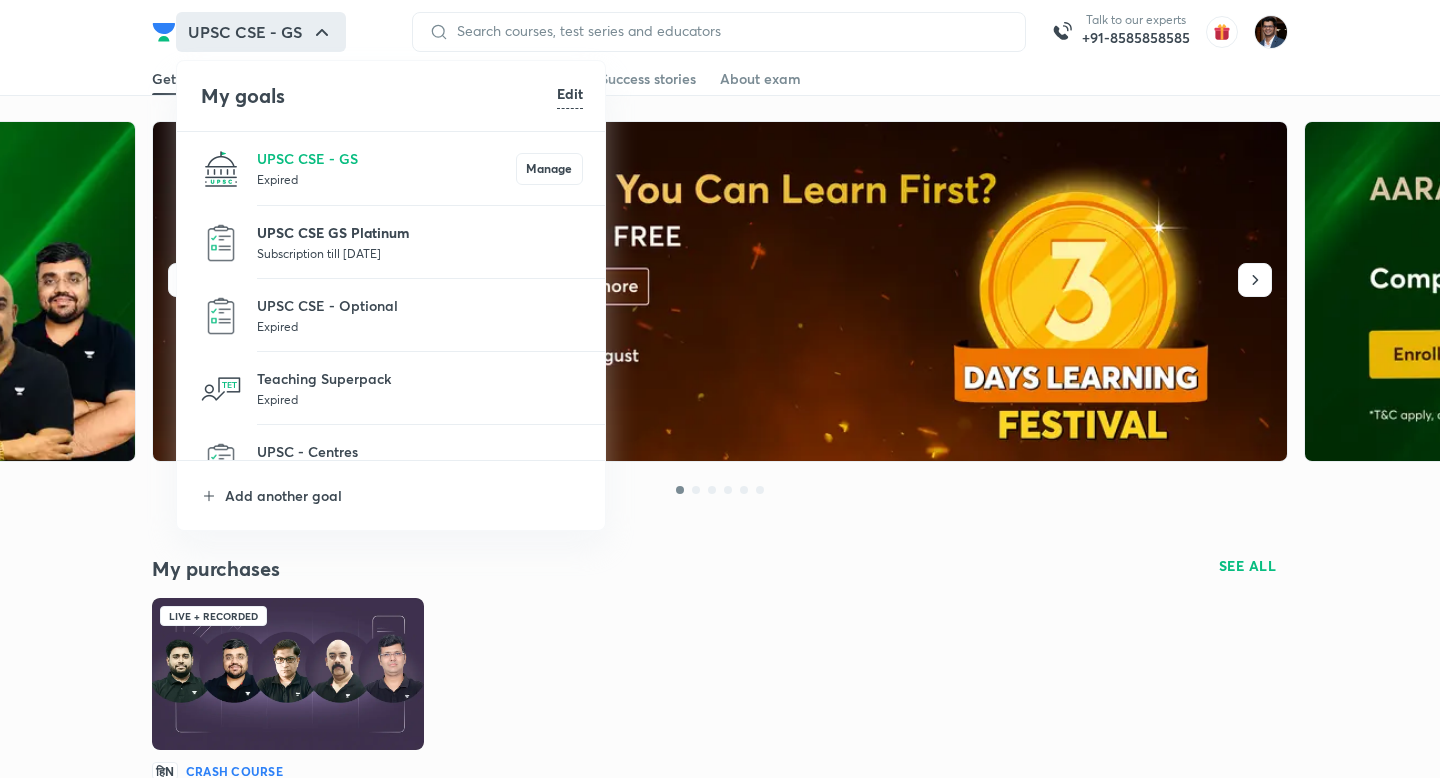 click on "UPSC CSE GS Platinum" at bounding box center [420, 232] 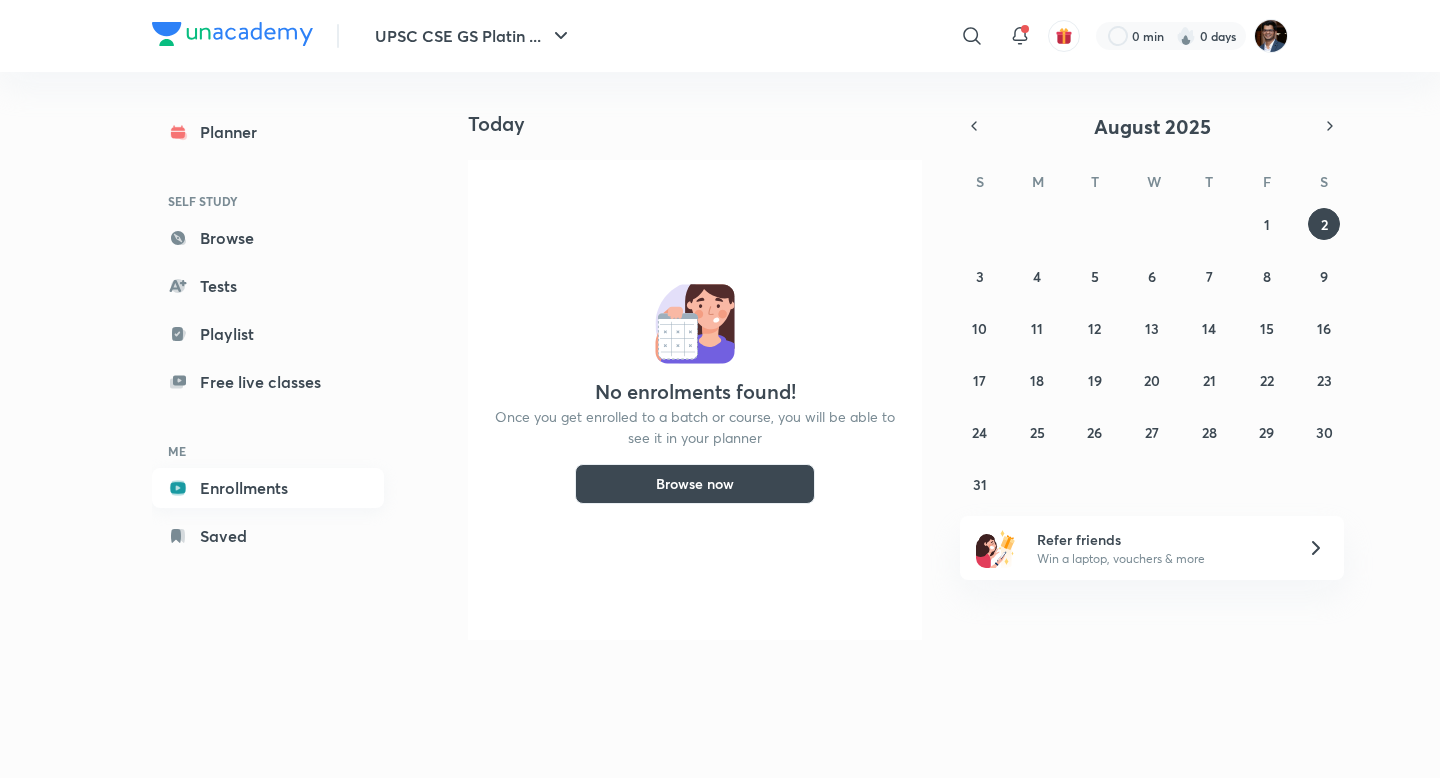 click on "Enrollments" at bounding box center [268, 488] 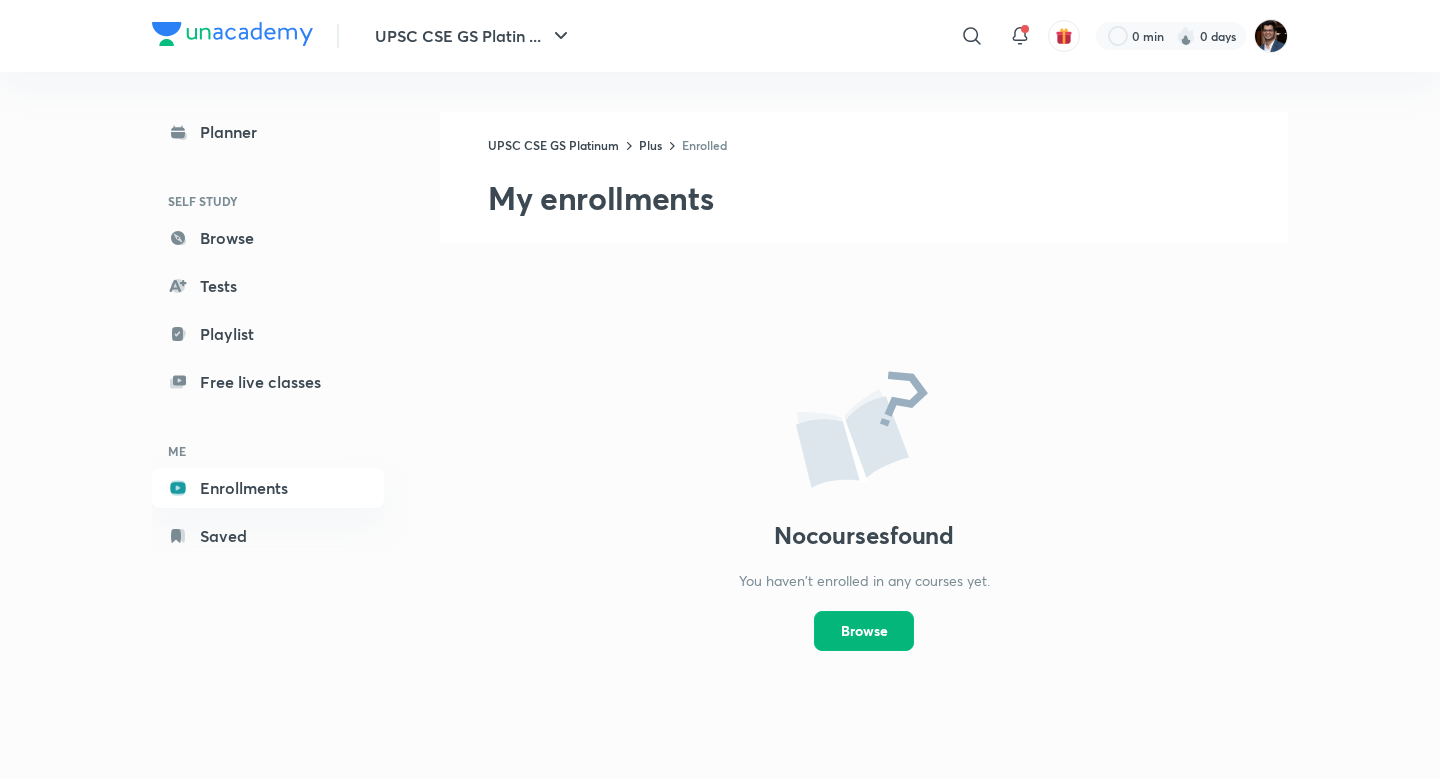 click on "Browse" at bounding box center [864, 631] 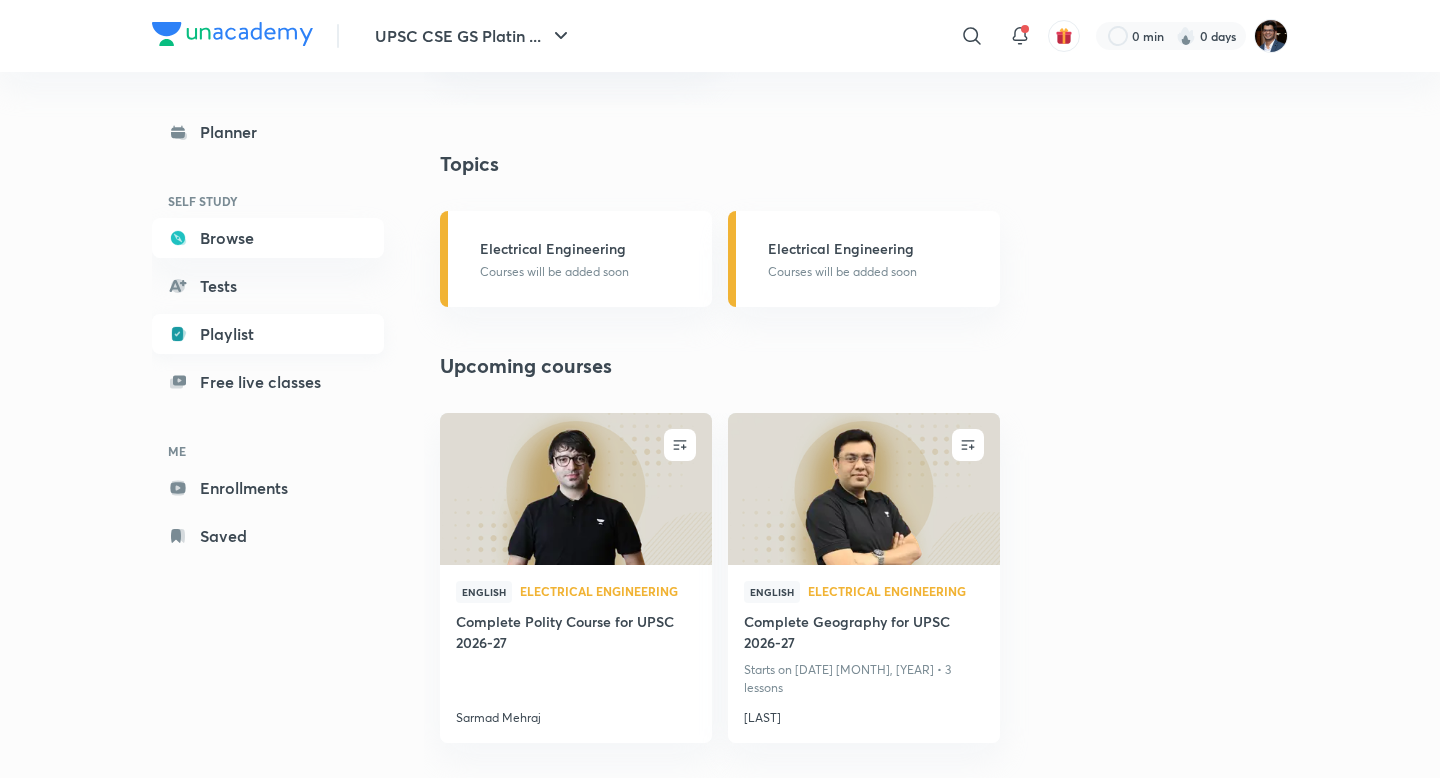 scroll, scrollTop: 780, scrollLeft: 0, axis: vertical 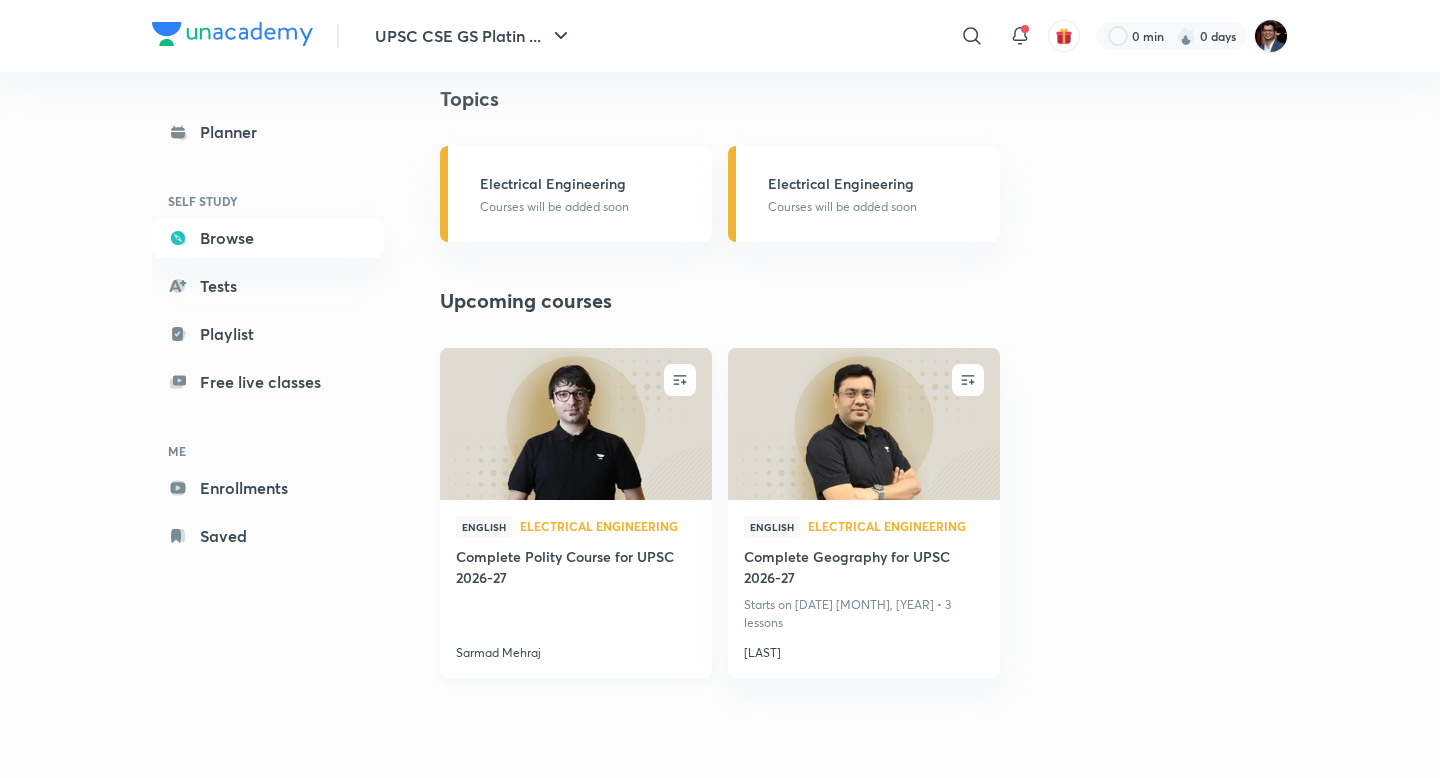 click at bounding box center [575, 423] 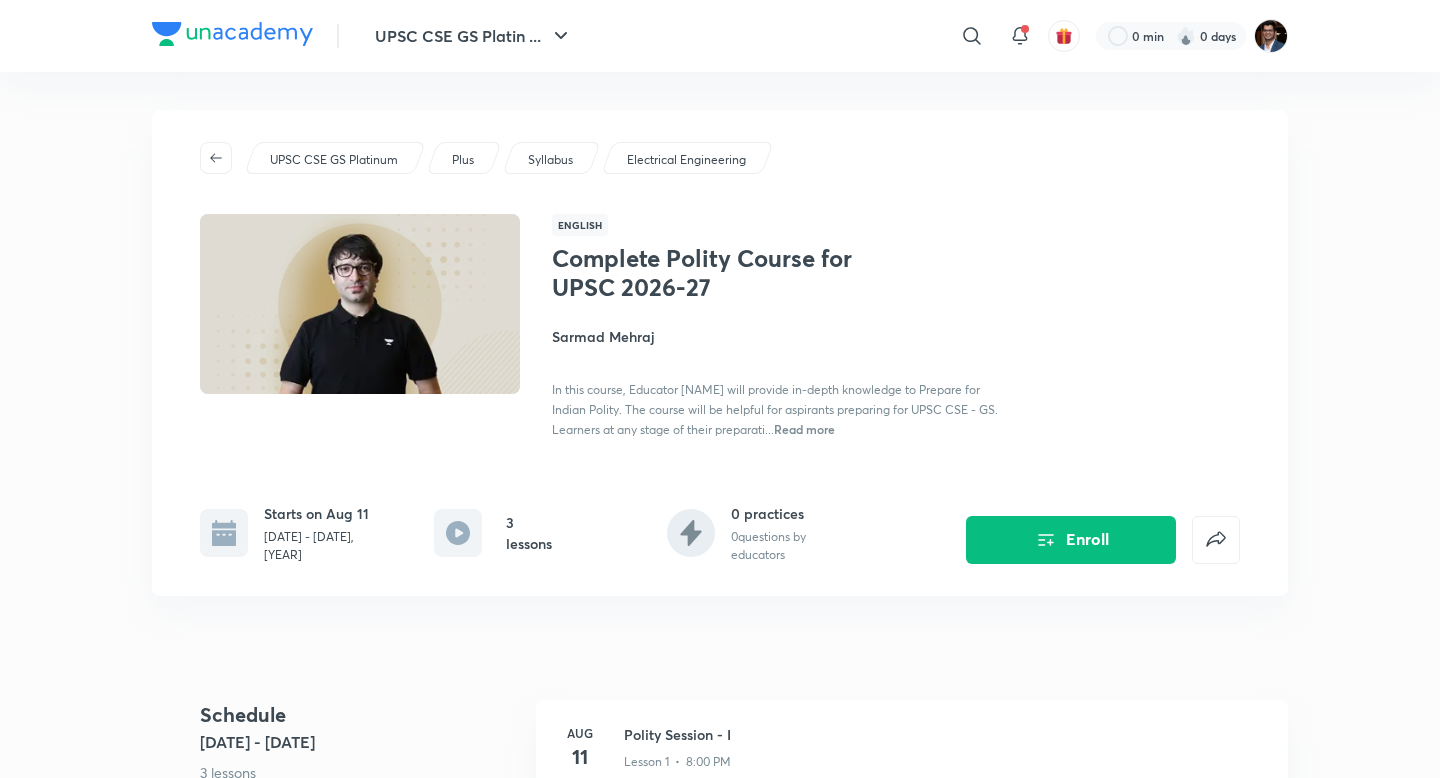 scroll, scrollTop: 0, scrollLeft: 0, axis: both 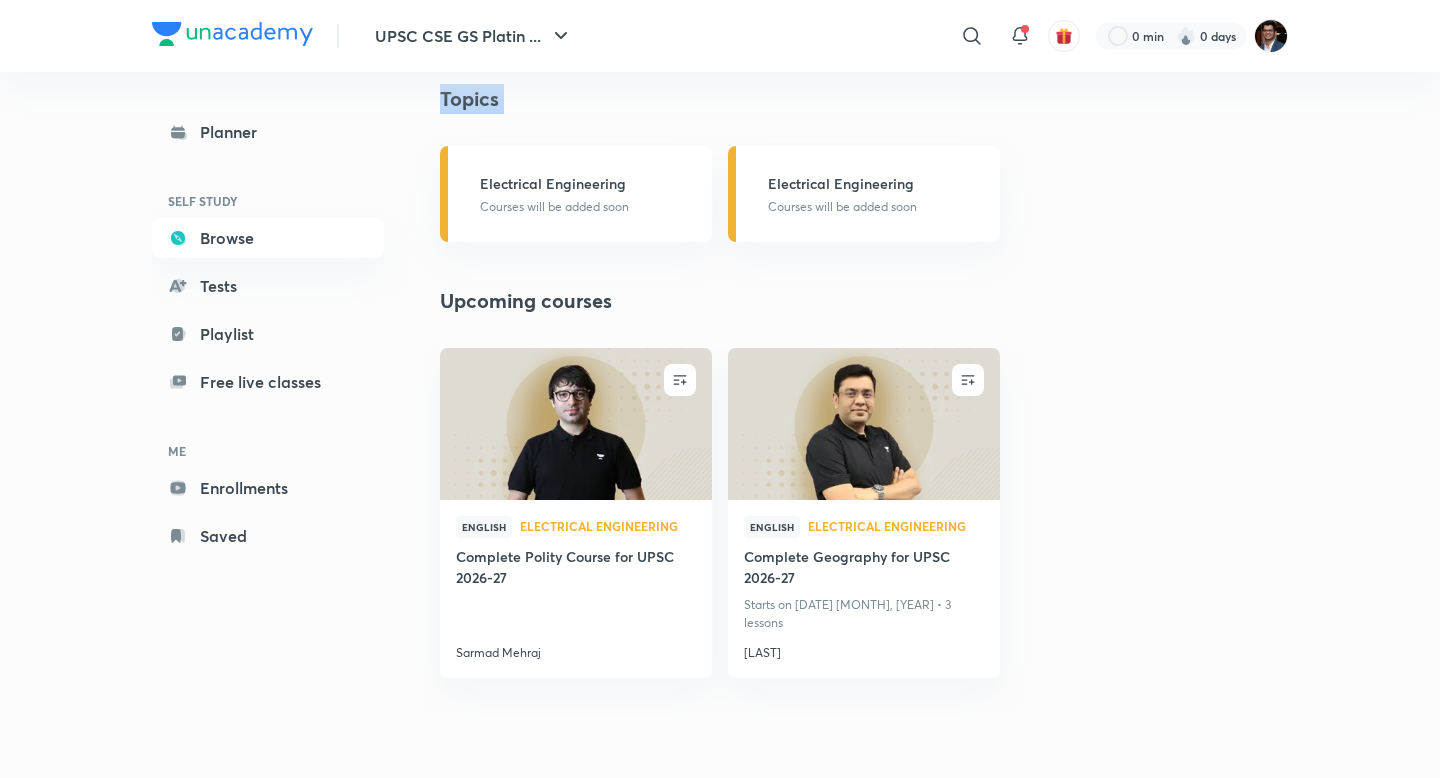 drag, startPoint x: 437, startPoint y: 128, endPoint x: 615, endPoint y: 163, distance: 181.40839 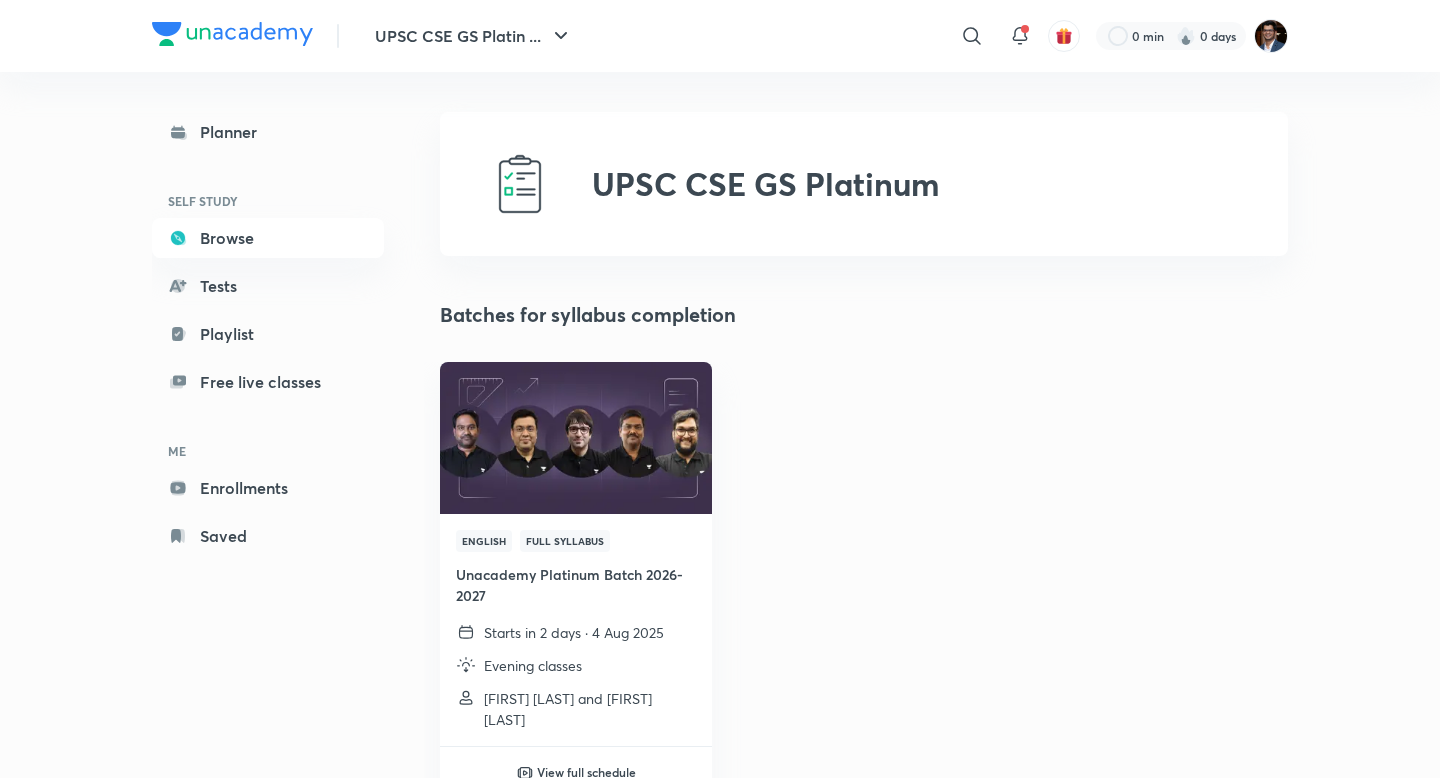 scroll, scrollTop: 780, scrollLeft: 0, axis: vertical 